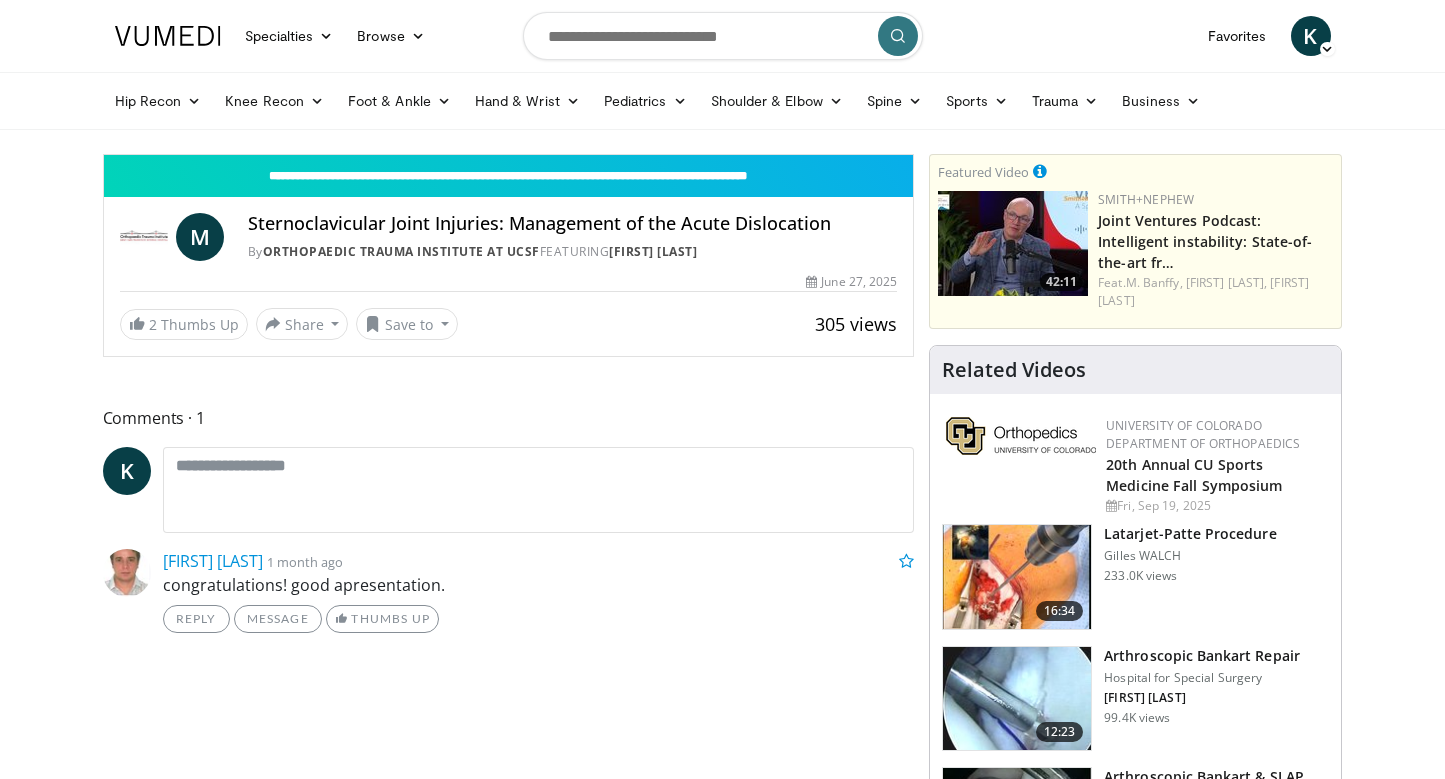 scroll, scrollTop: 0, scrollLeft: 0, axis: both 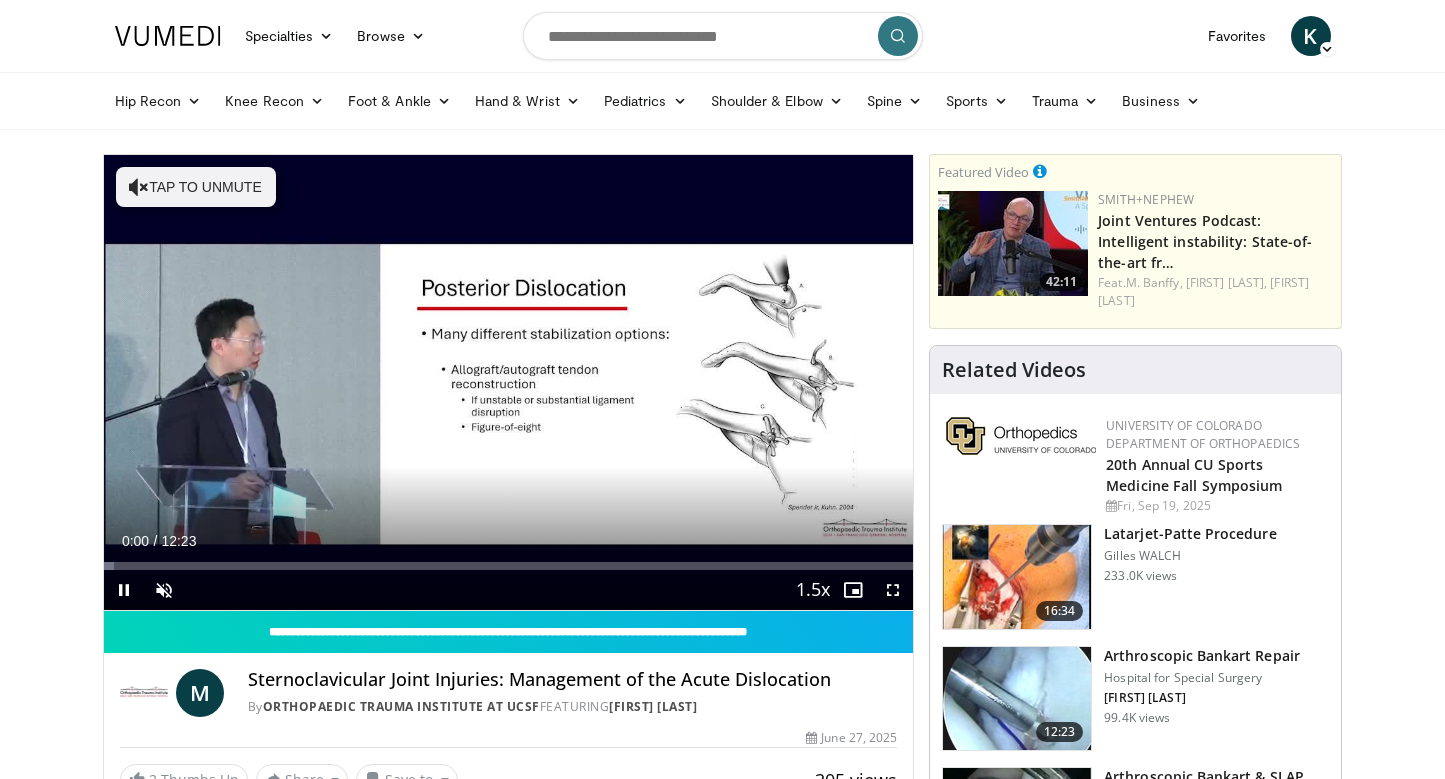 click at bounding box center (893, 590) 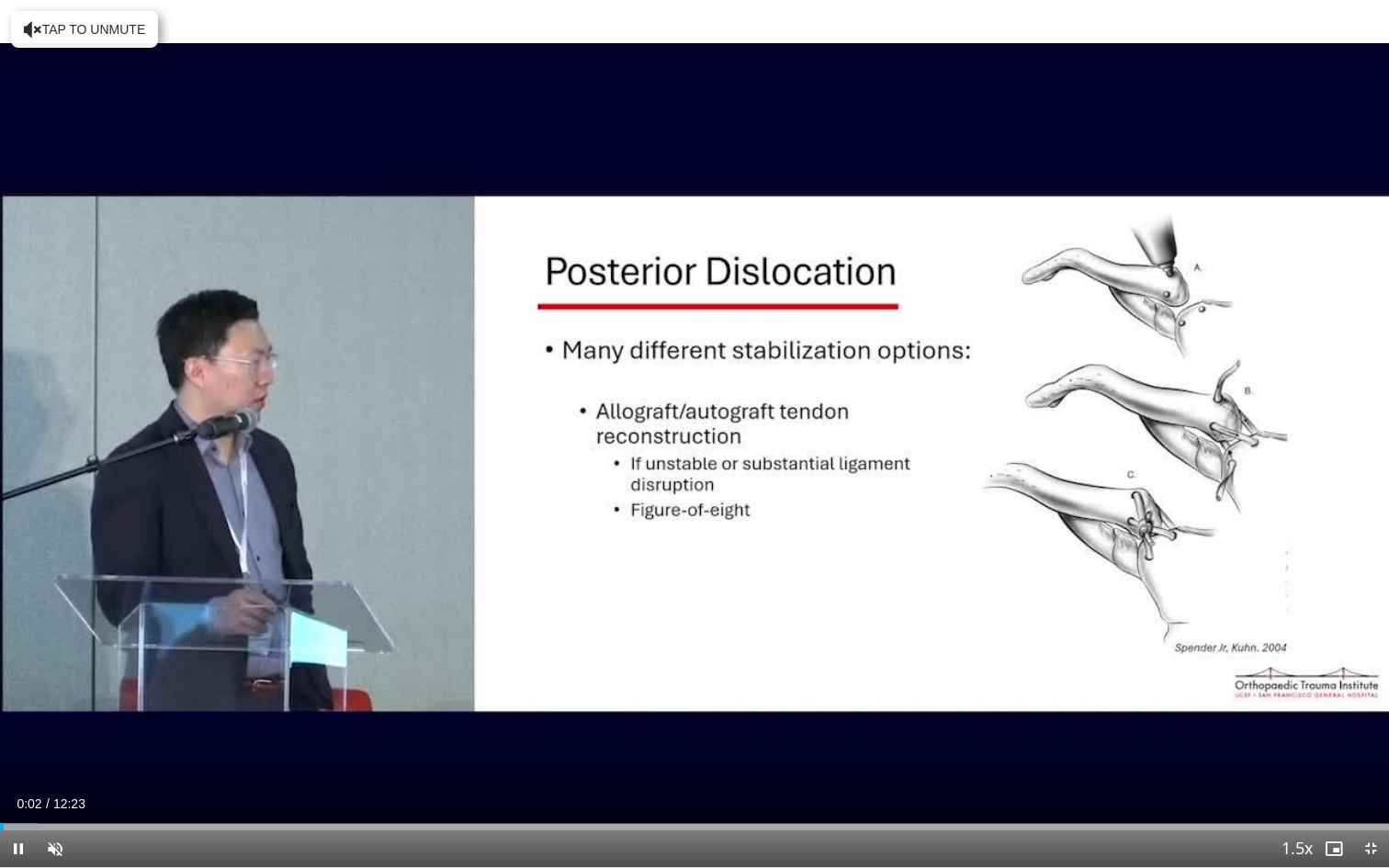 click on "Current Time  0:02 / Duration  12:23 Pause Skip Backward Skip Forward Unmute Loaded :  2.69% 00:02 02:04 Stream Type  LIVE Seek to live, currently behind live LIVE   1.5x Playback Rate 0.5x 0.75x 1x 1.25x 1.5x , selected 1.75x 2x Chapters Chapters Descriptions descriptions off , selected Captions captions off , selected Audio Track en (Main) , selected Exit Fullscreen Enable picture-in-picture mode" at bounding box center (694, 849) 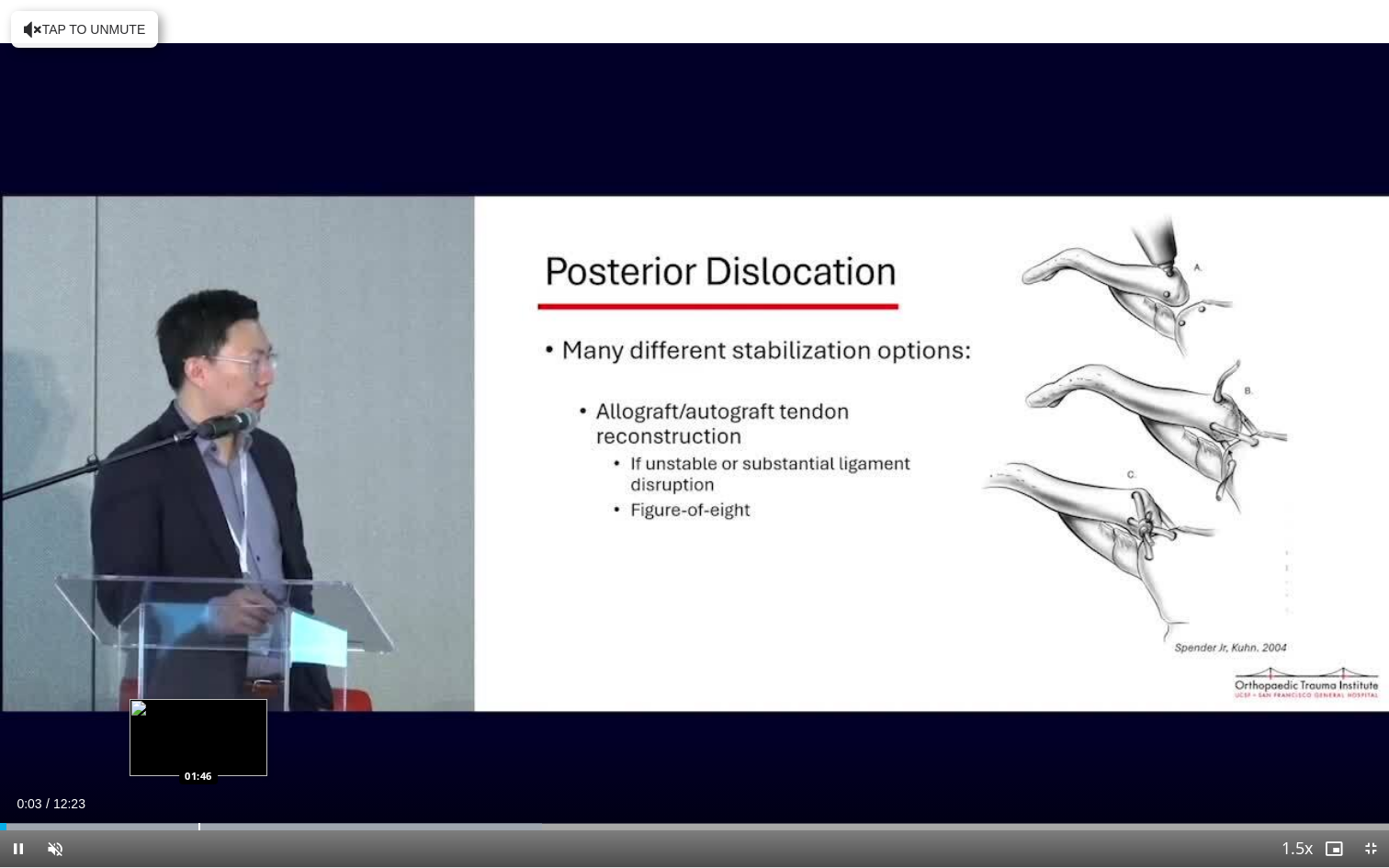 click on "Loaded :  39.02% 00:03 01:46" at bounding box center (694, 821) 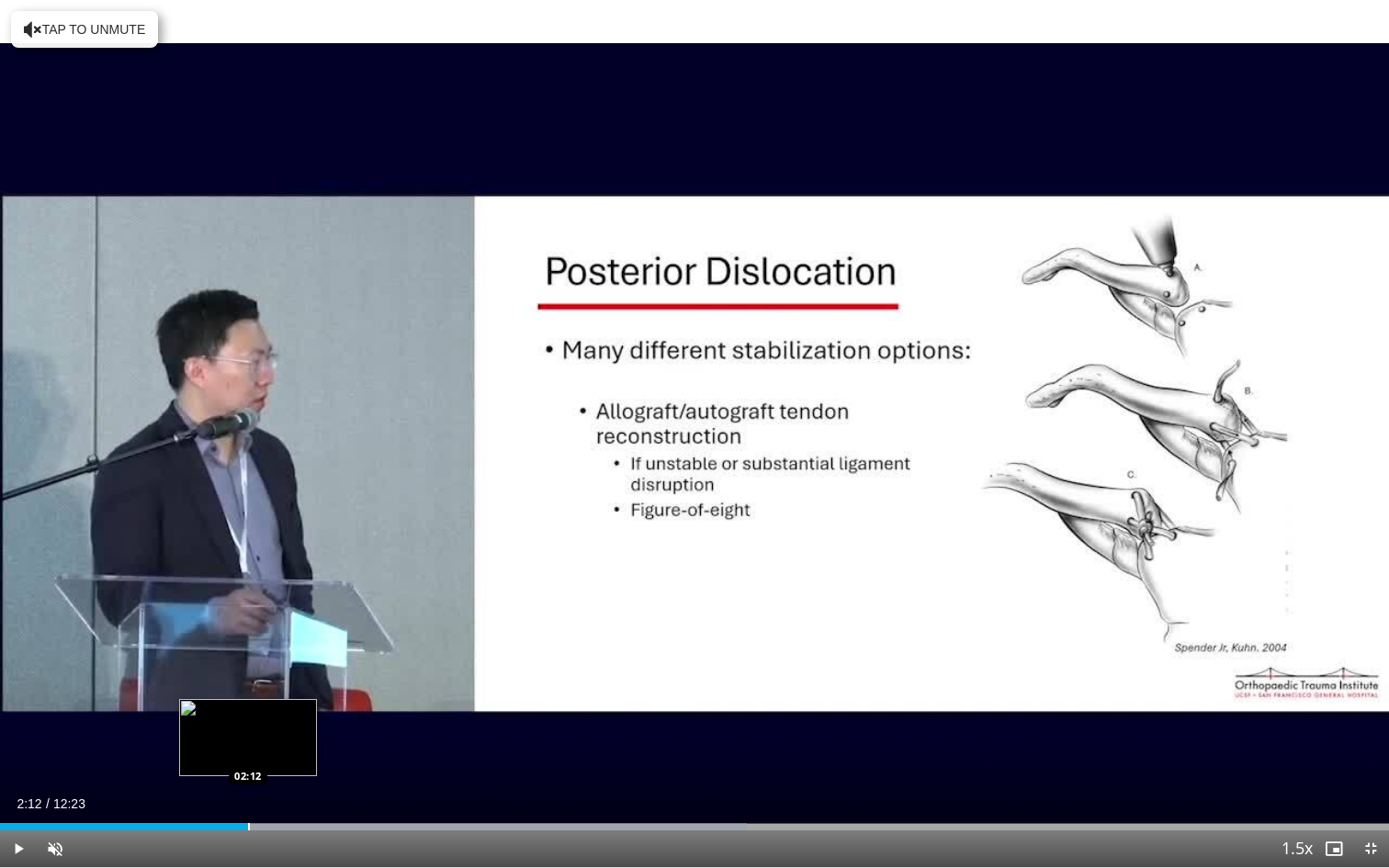 click on "Loaded :  53.74% 02:12 02:12" at bounding box center (694, 827) 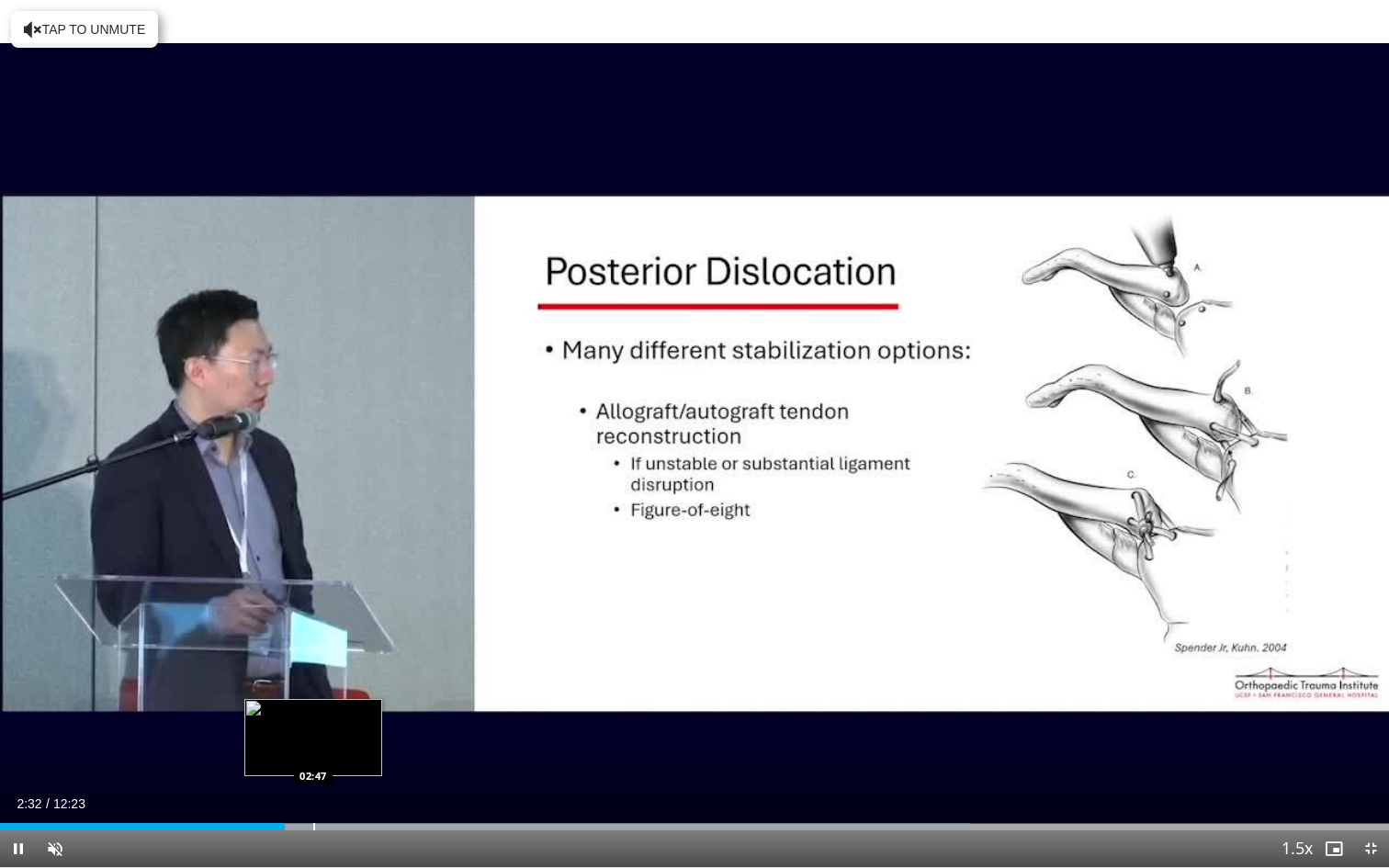 click at bounding box center [314, 827] 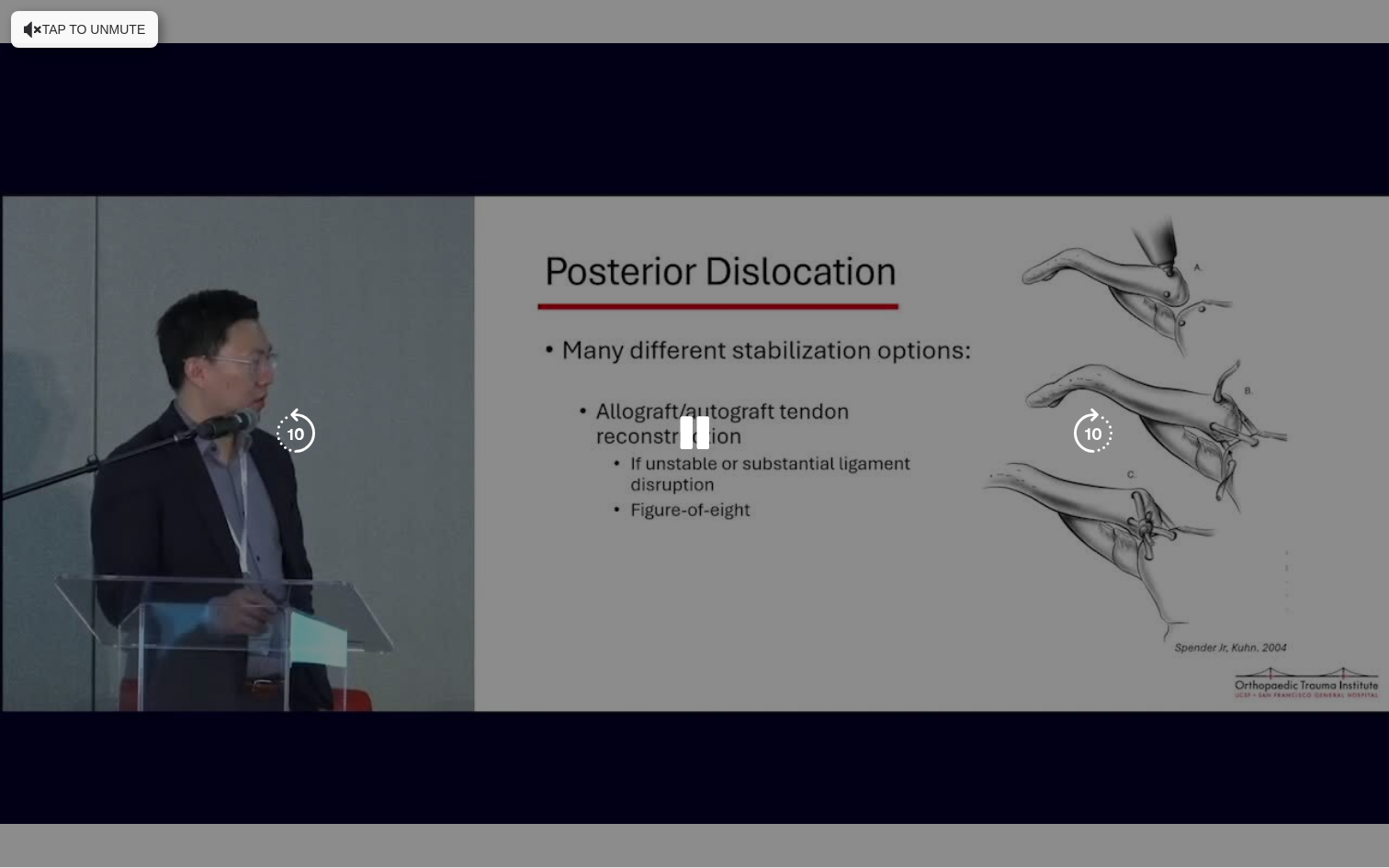 click on "**********" at bounding box center [694, 434] 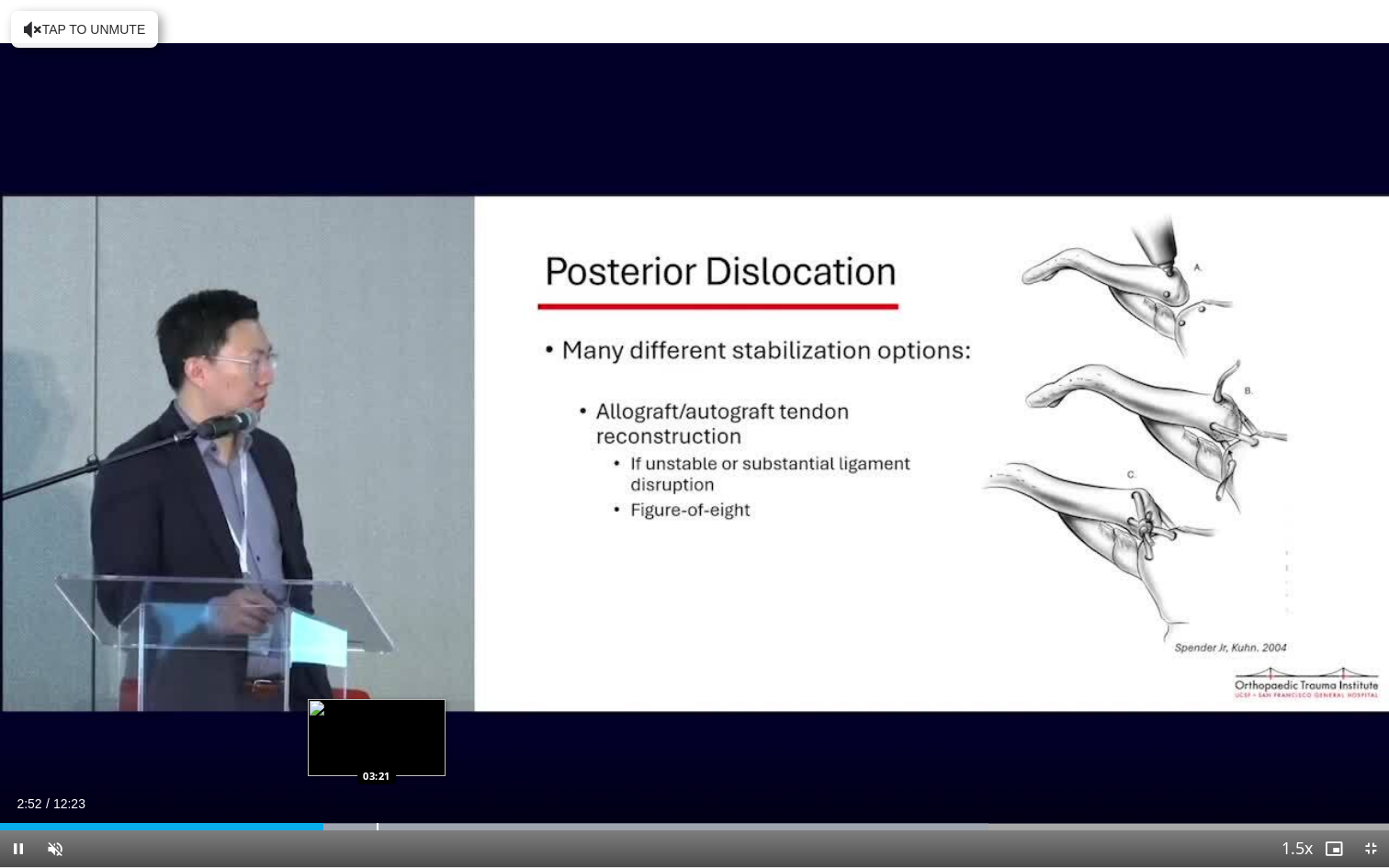 click at bounding box center (378, 827) 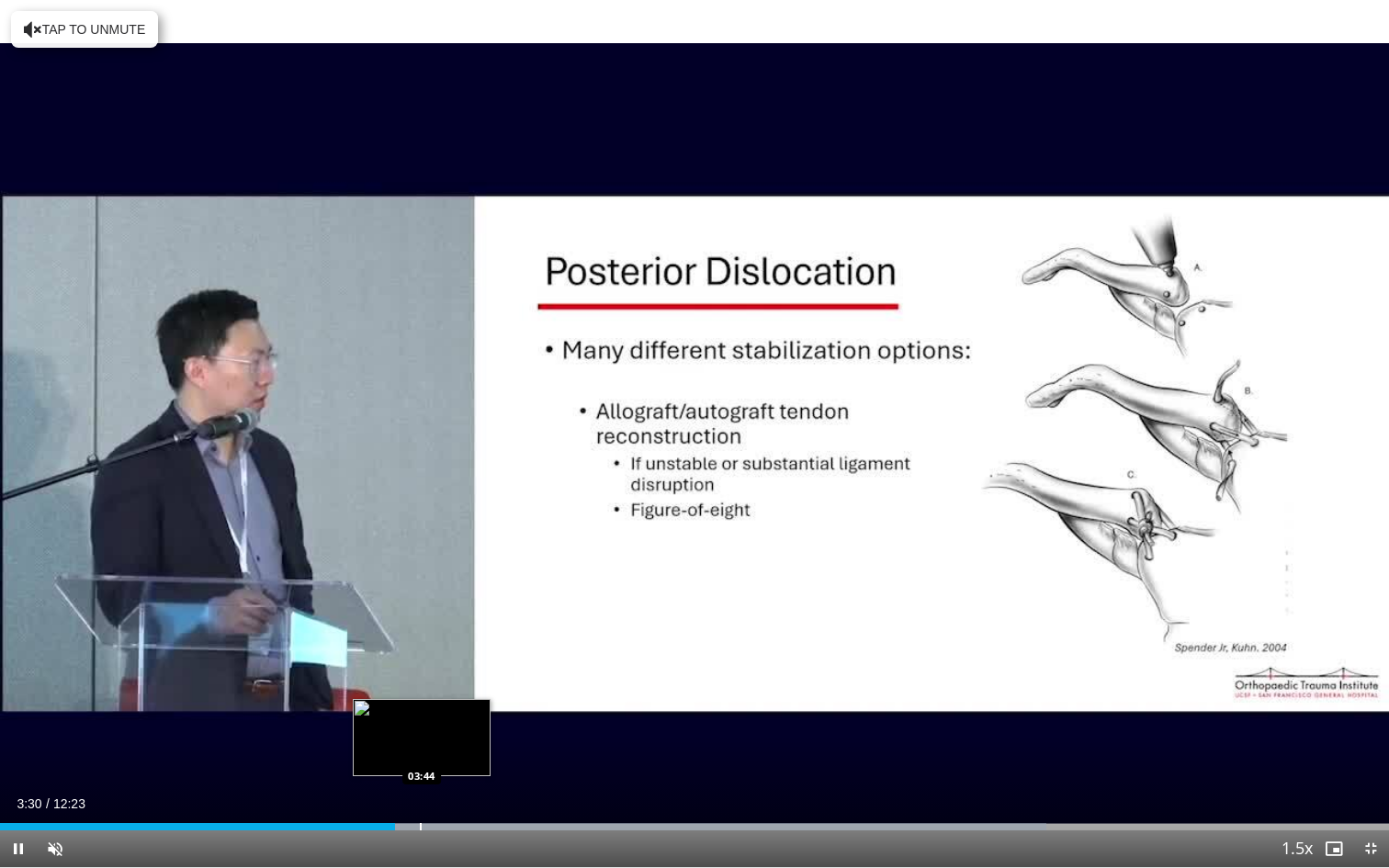 click at bounding box center [421, 827] 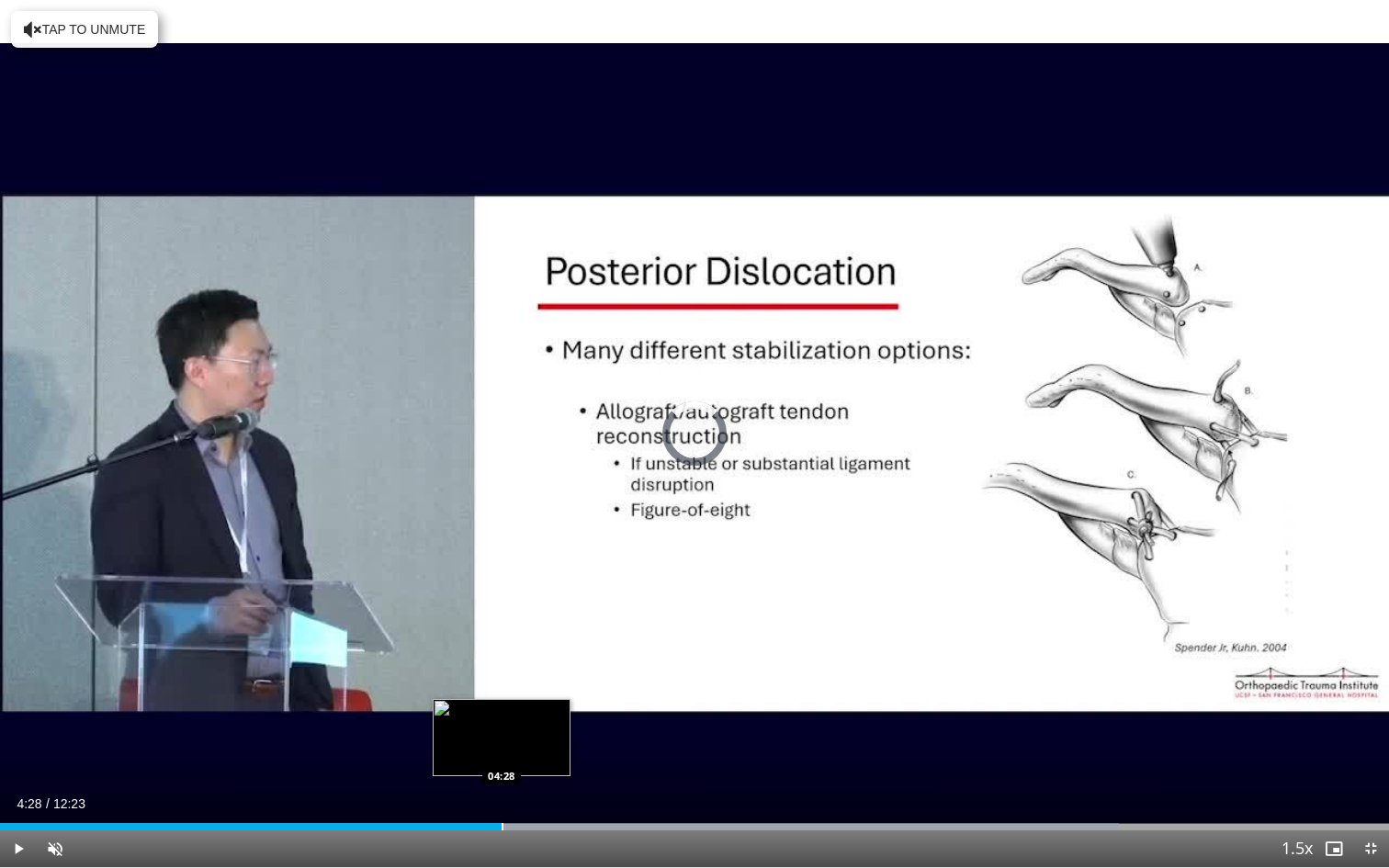 click on "Loaded :  80.57% 04:16 04:28" at bounding box center (694, 821) 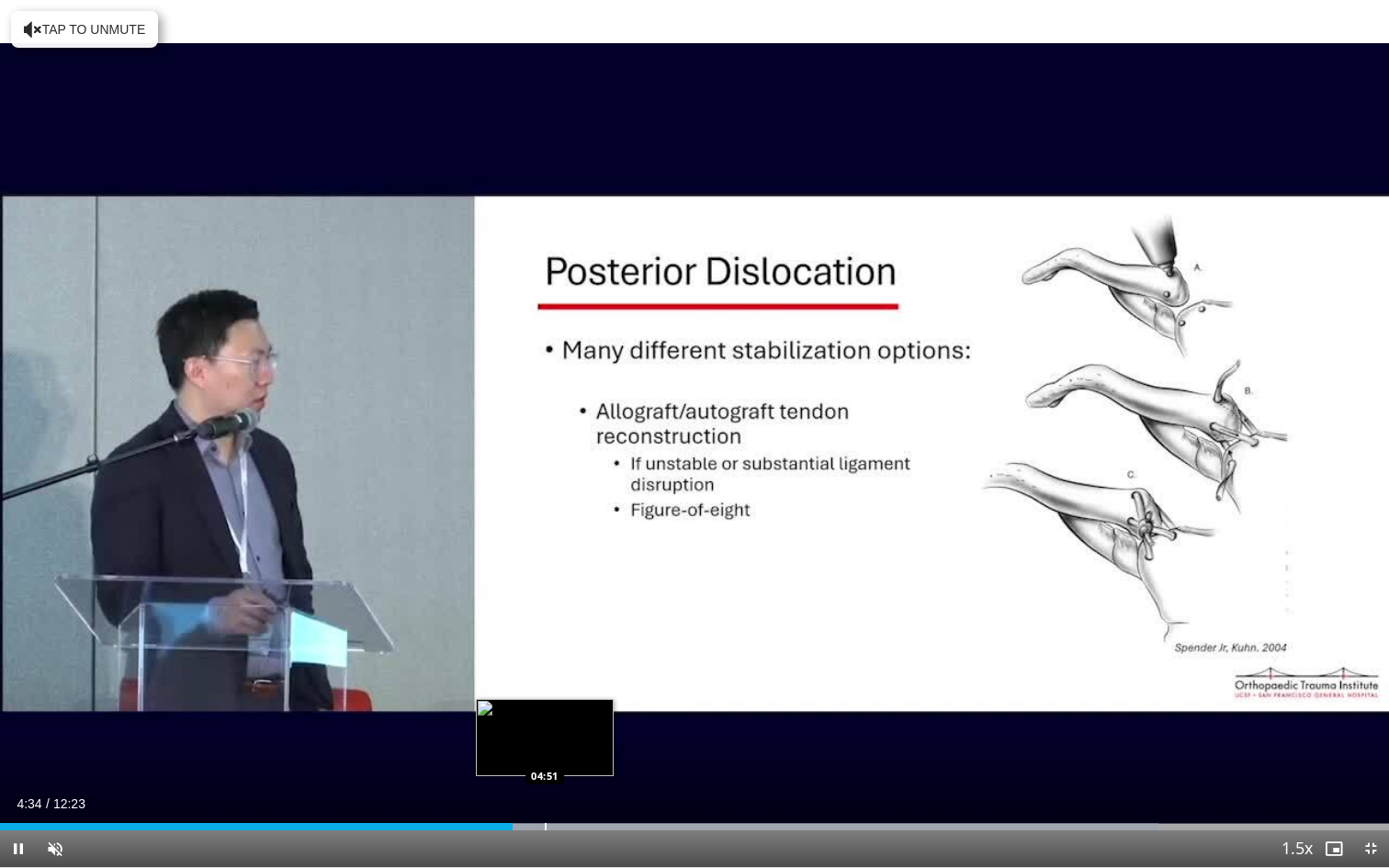 click at bounding box center [546, 827] 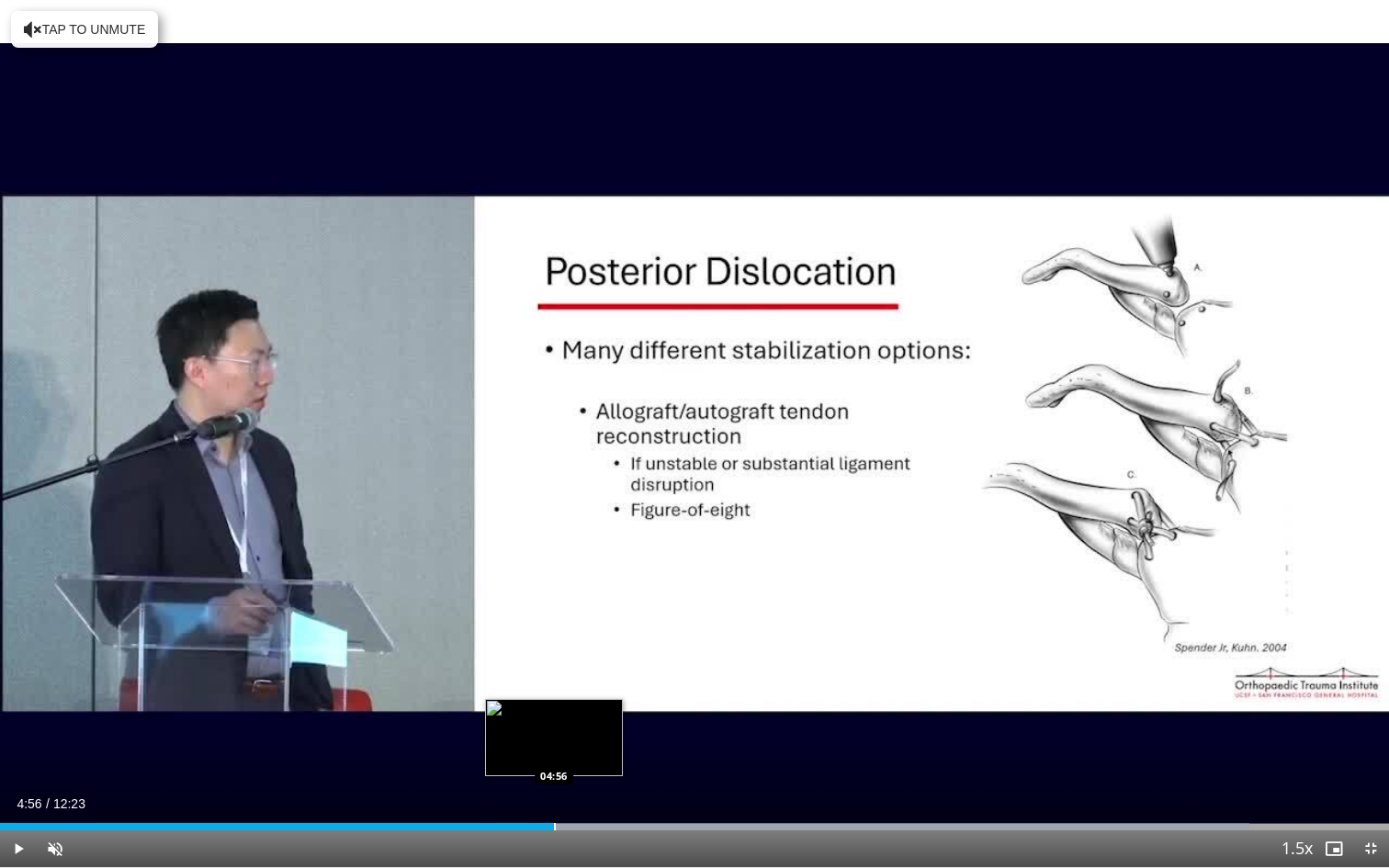click at bounding box center (555, 827) 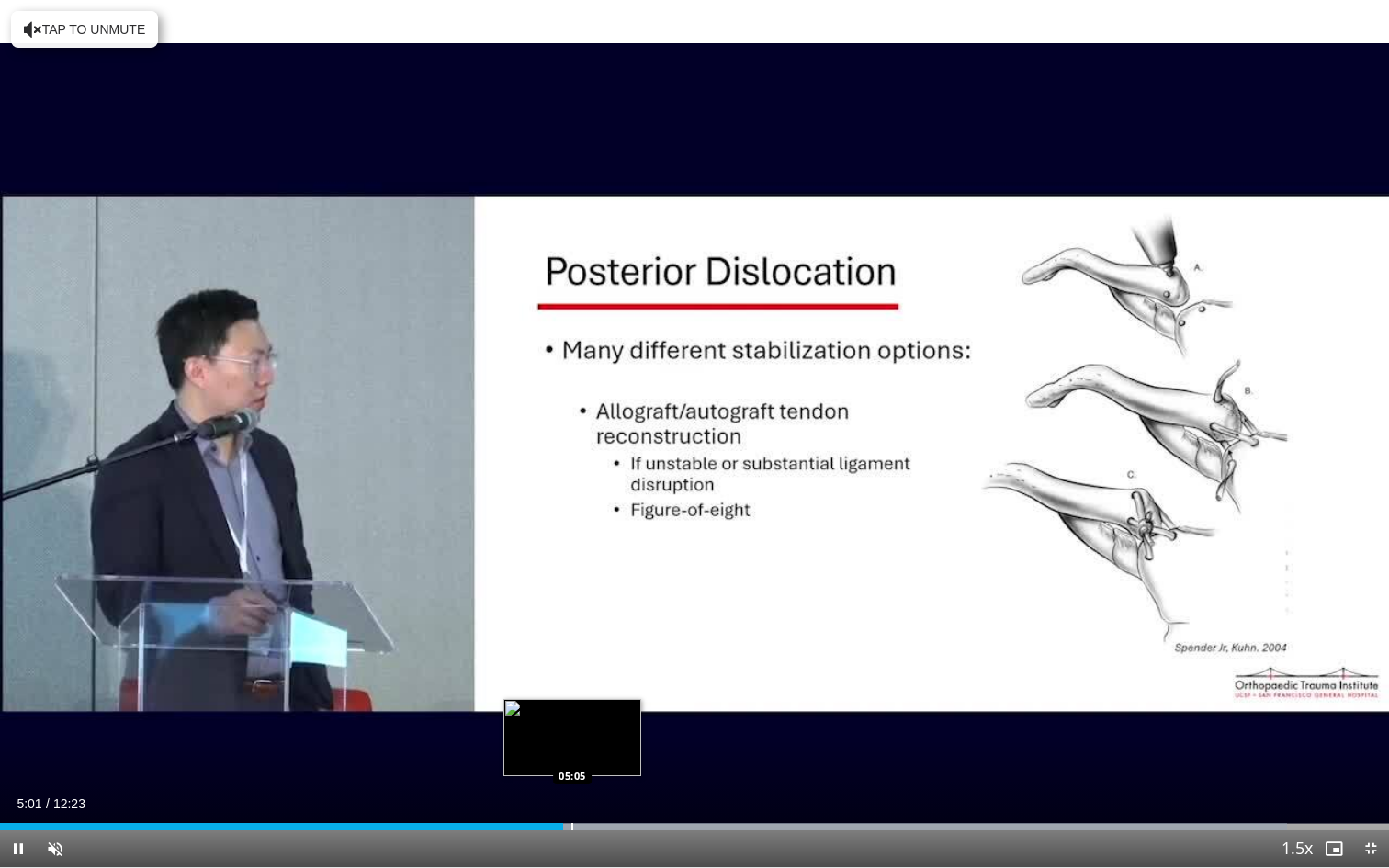 click at bounding box center [572, 827] 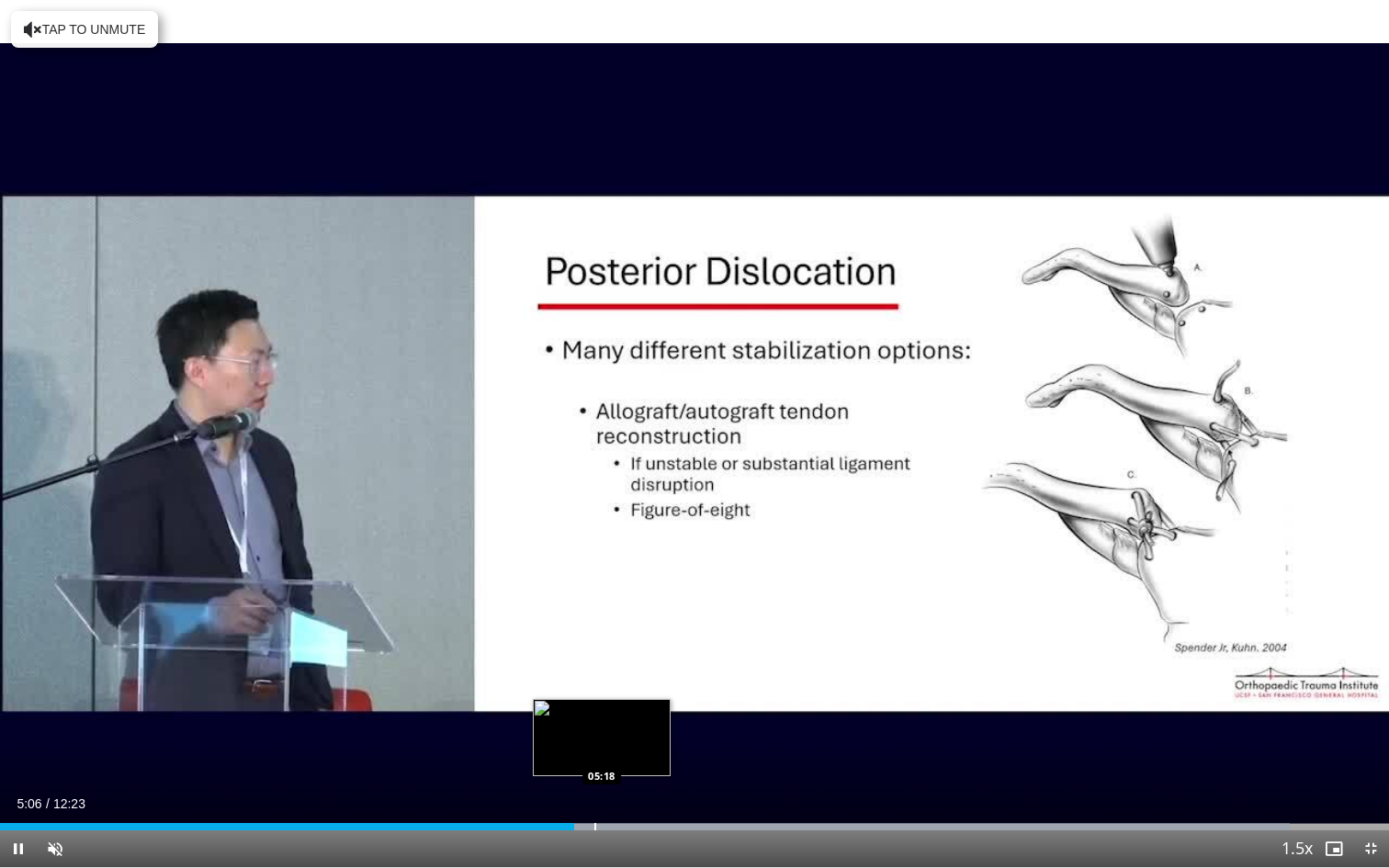 click on "Loaded :  92.85% 05:07 05:18" at bounding box center (694, 827) 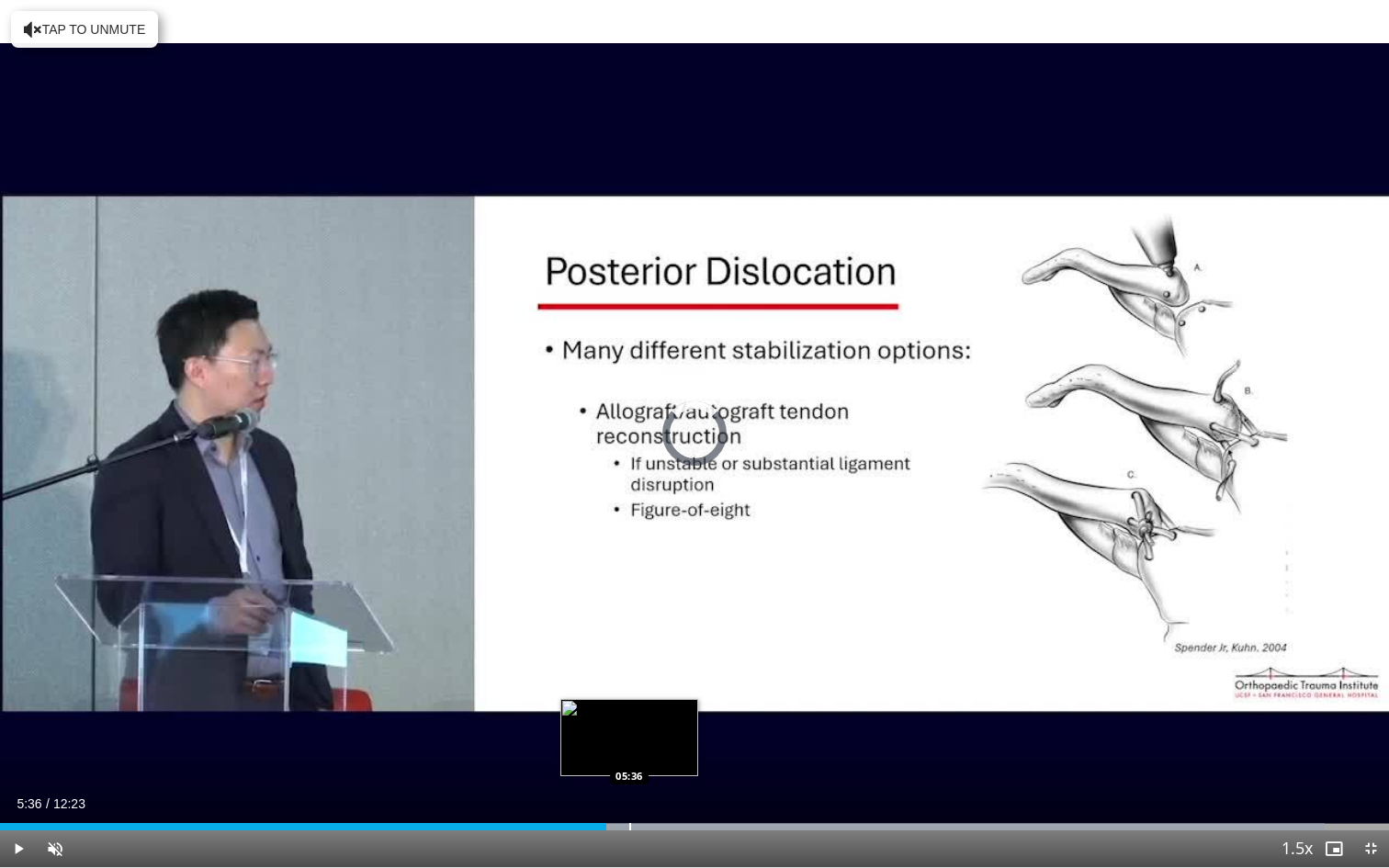 click on "Loaded :  95.34% 05:24 05:36" at bounding box center [694, 827] 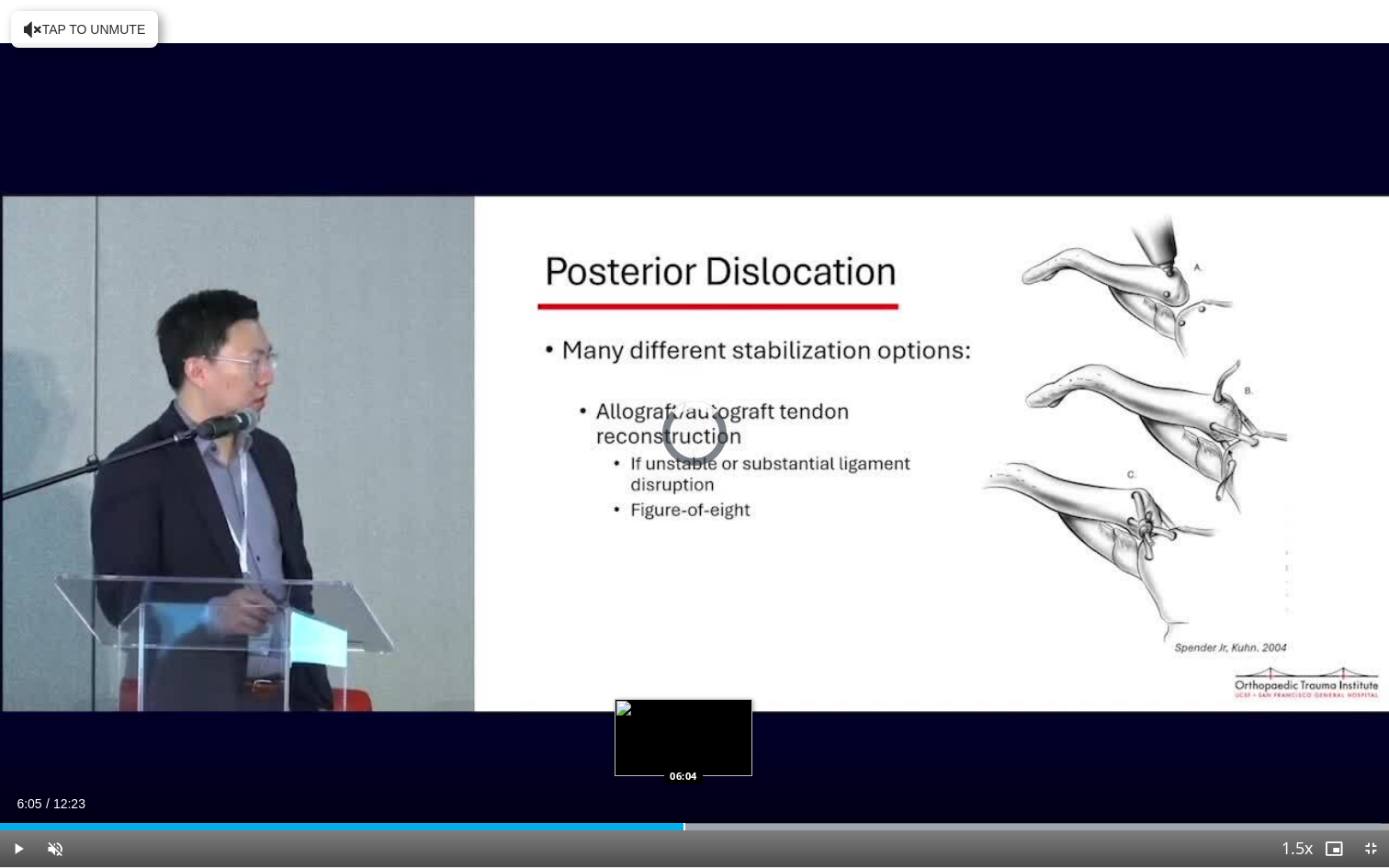 click on "Loaded :  99.40% 05:38 06:04" at bounding box center [694, 821] 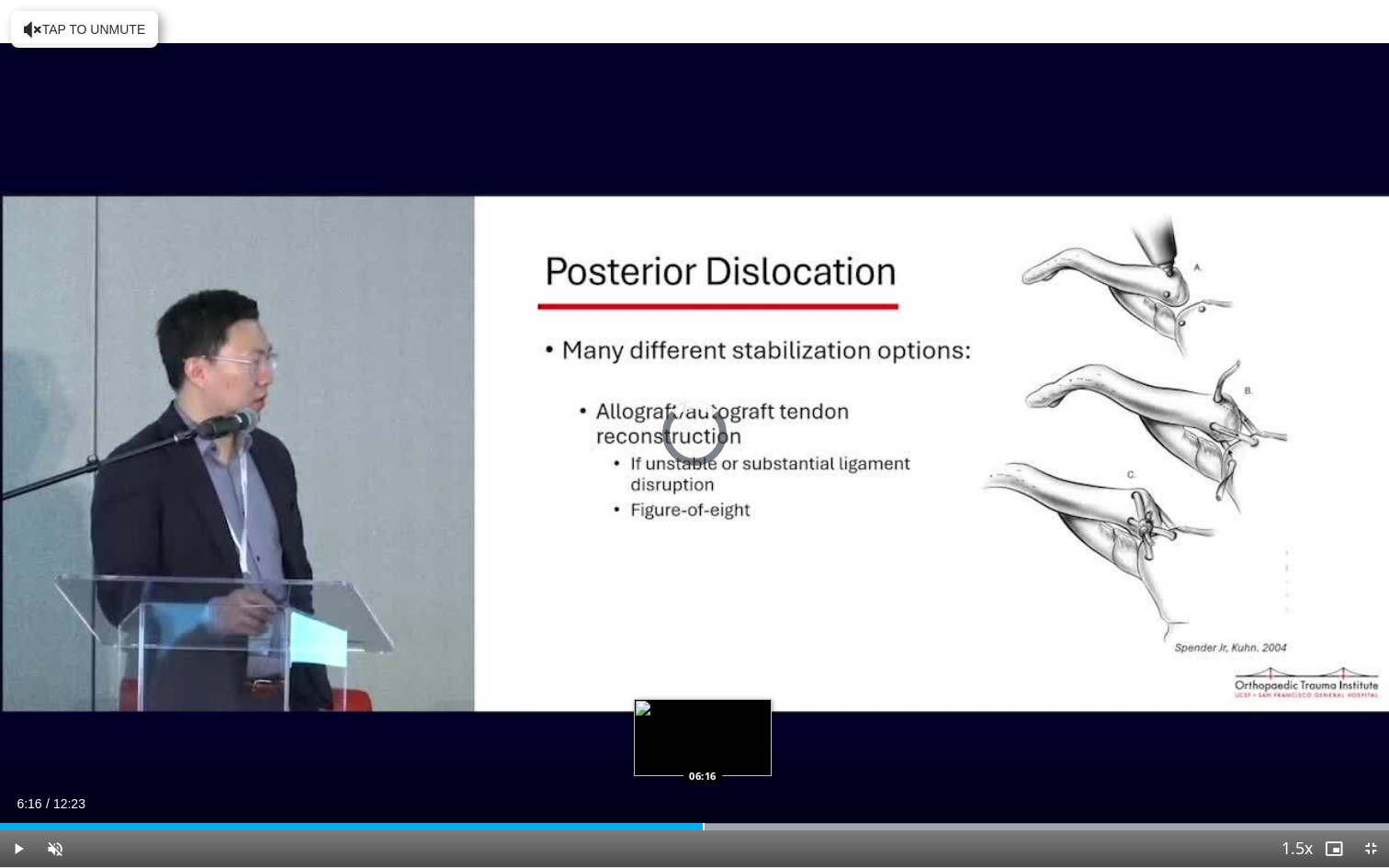 click at bounding box center (704, 827) 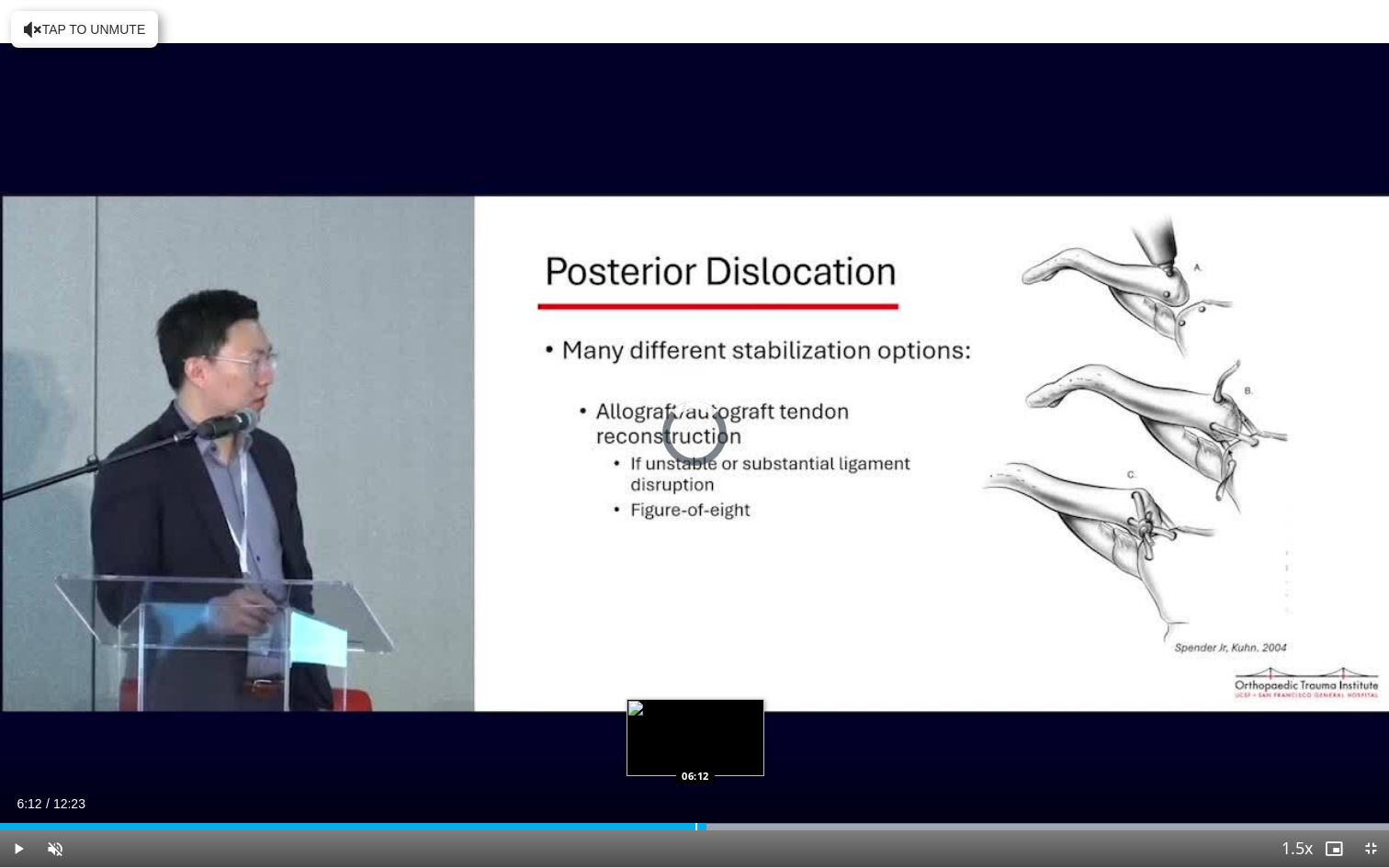 click at bounding box center [696, 827] 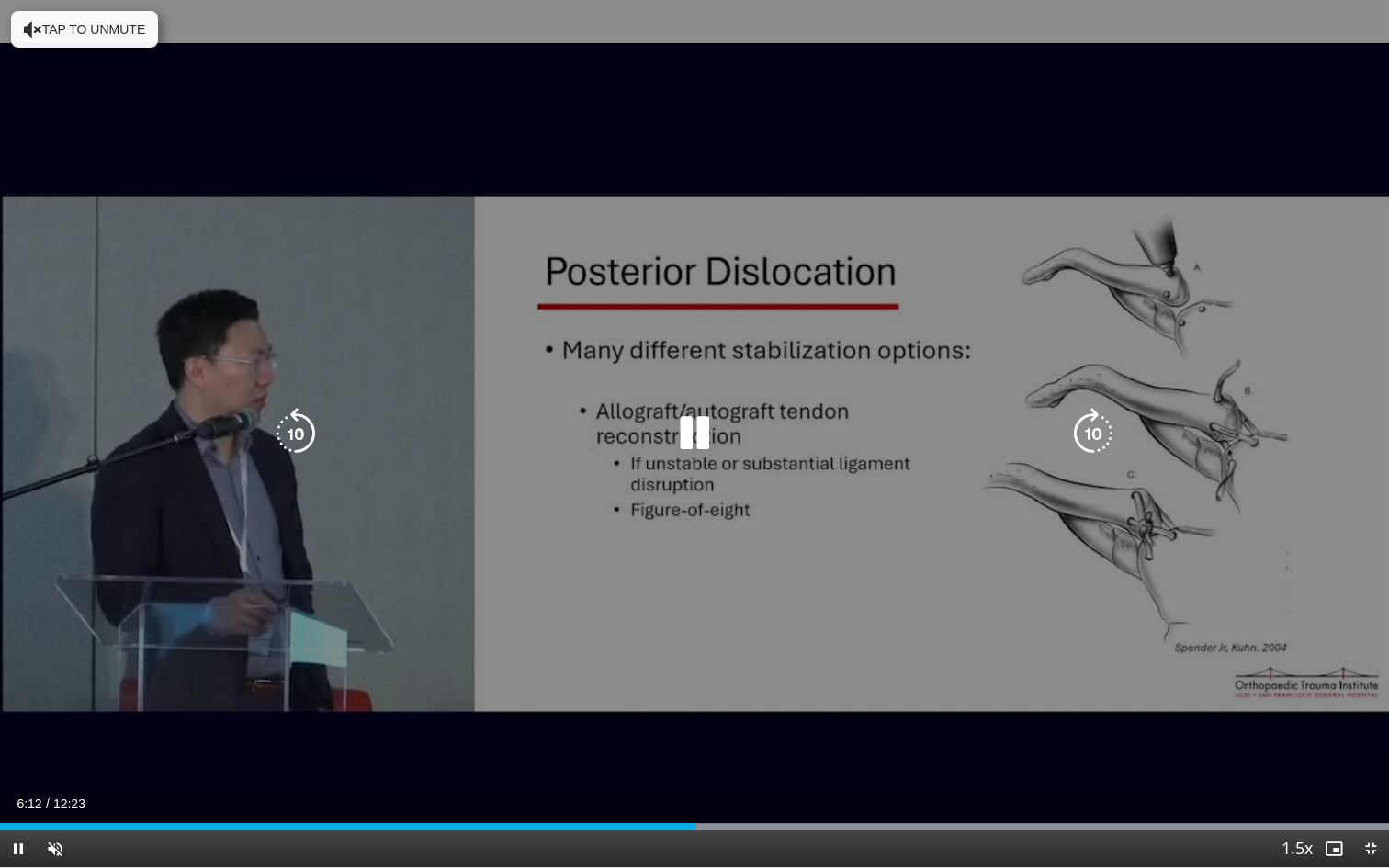 click on "10 seconds
Tap to unmute" at bounding box center (694, 434) 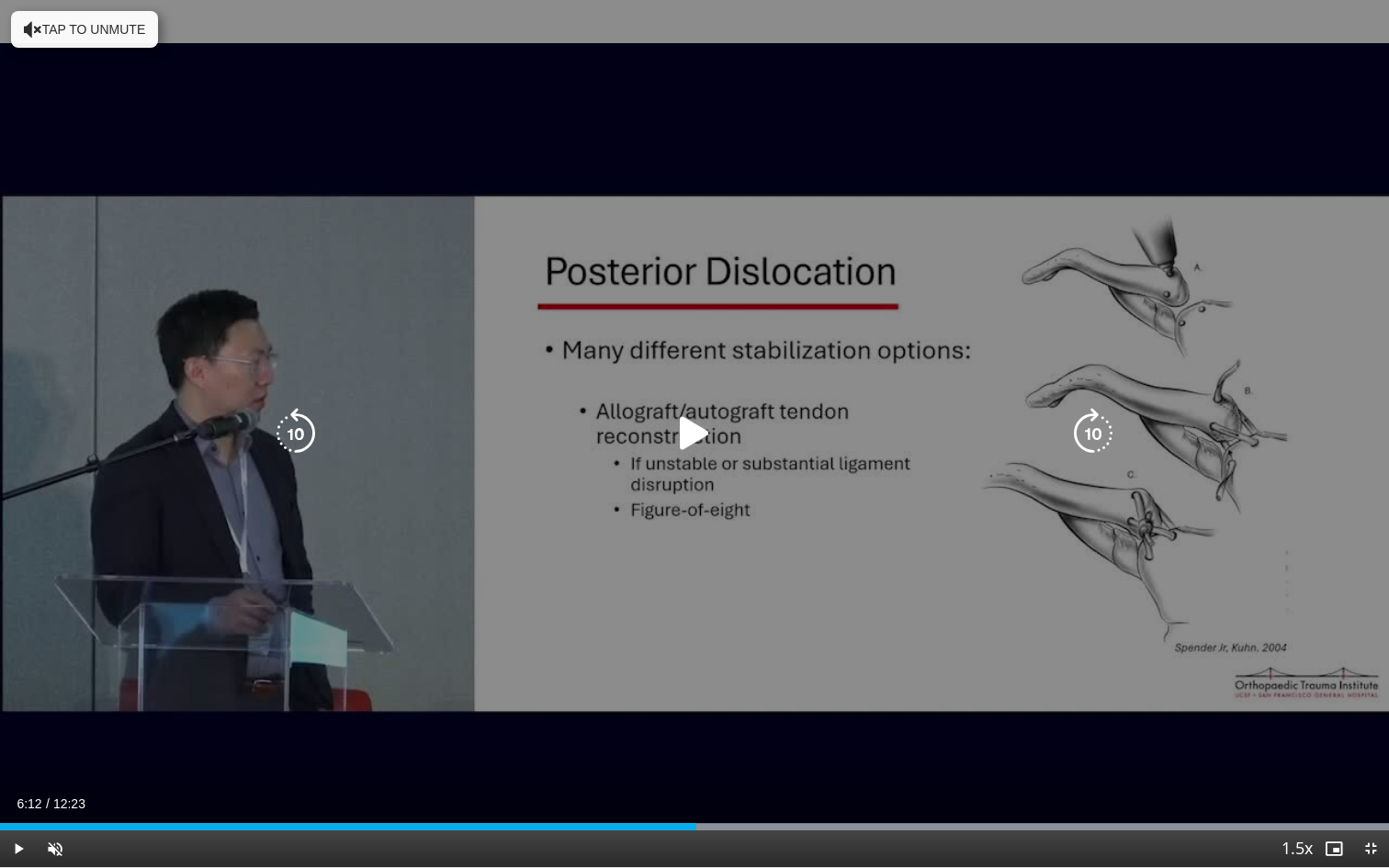 click at bounding box center [1093, 434] 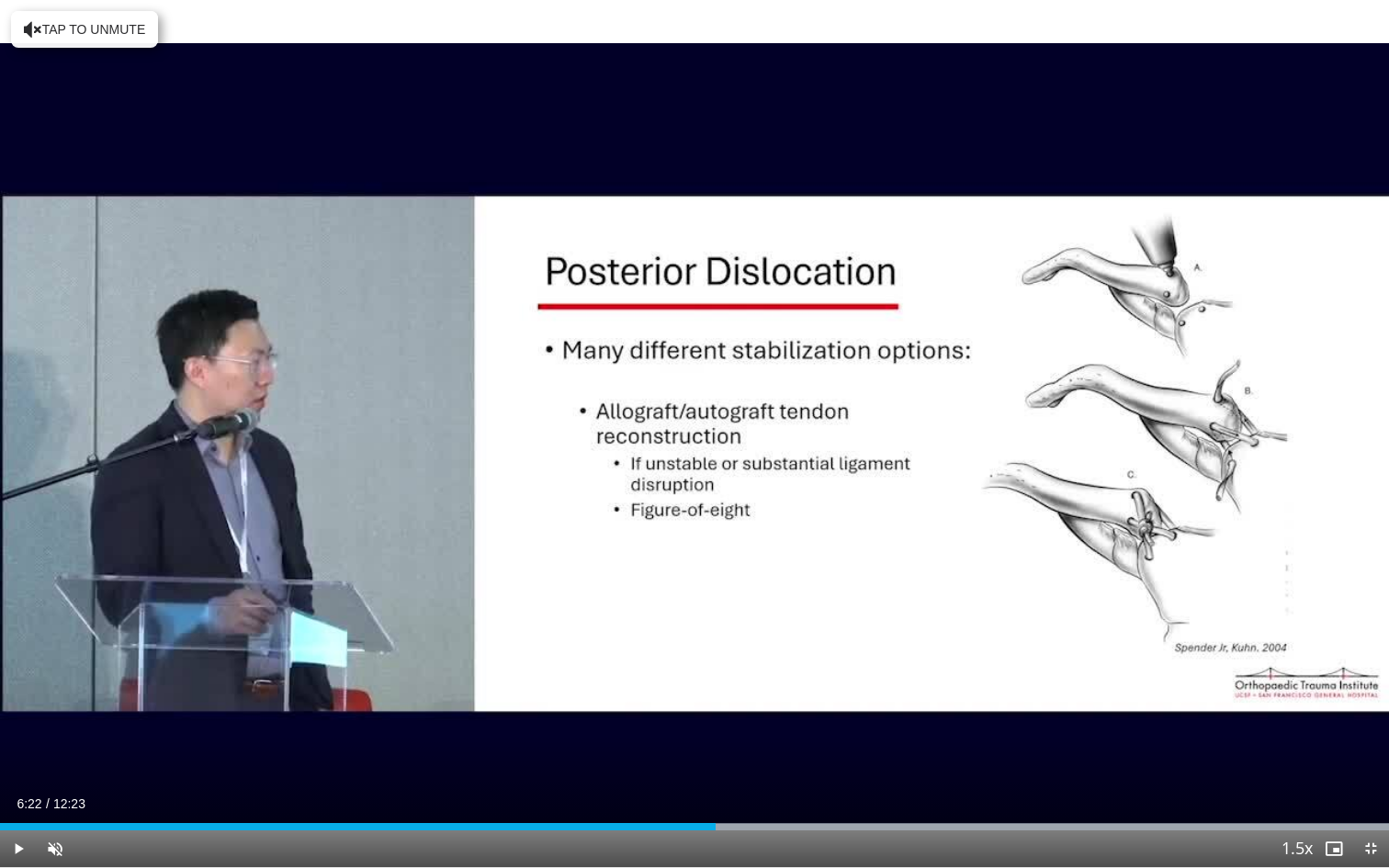 click on "10 seconds
Tap to unmute" at bounding box center (694, 434) 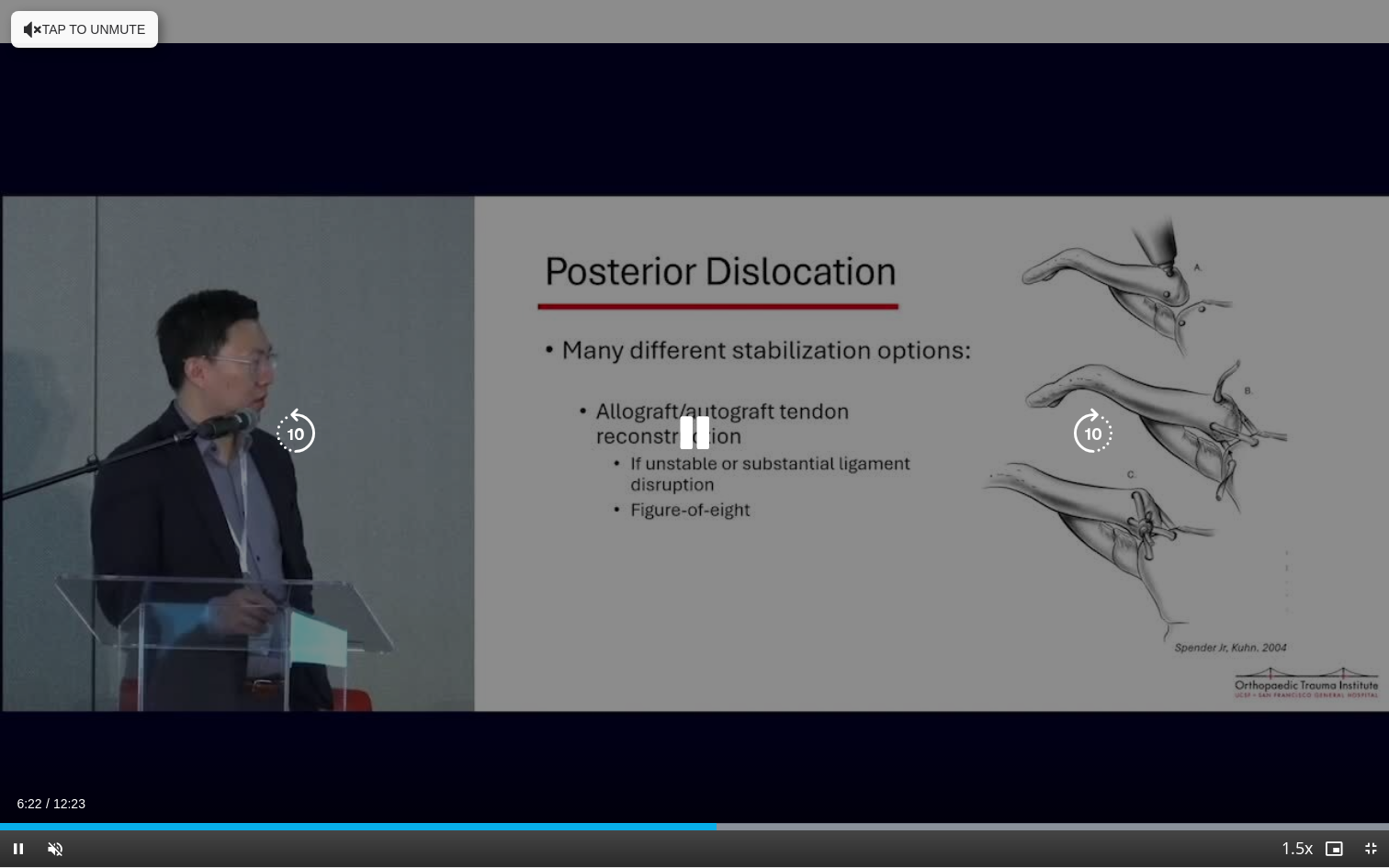 click at bounding box center (1093, 434) 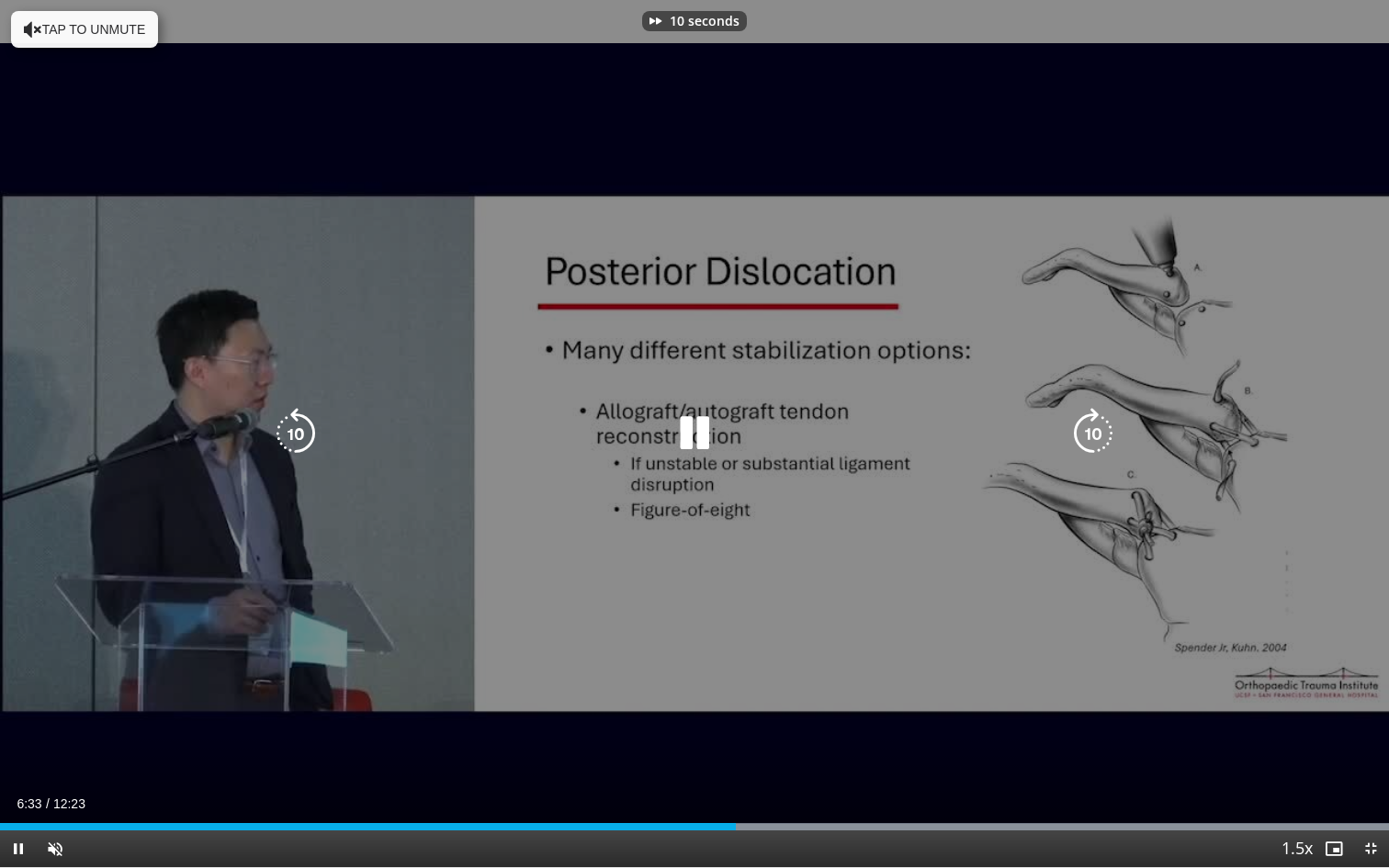 click at bounding box center [1093, 434] 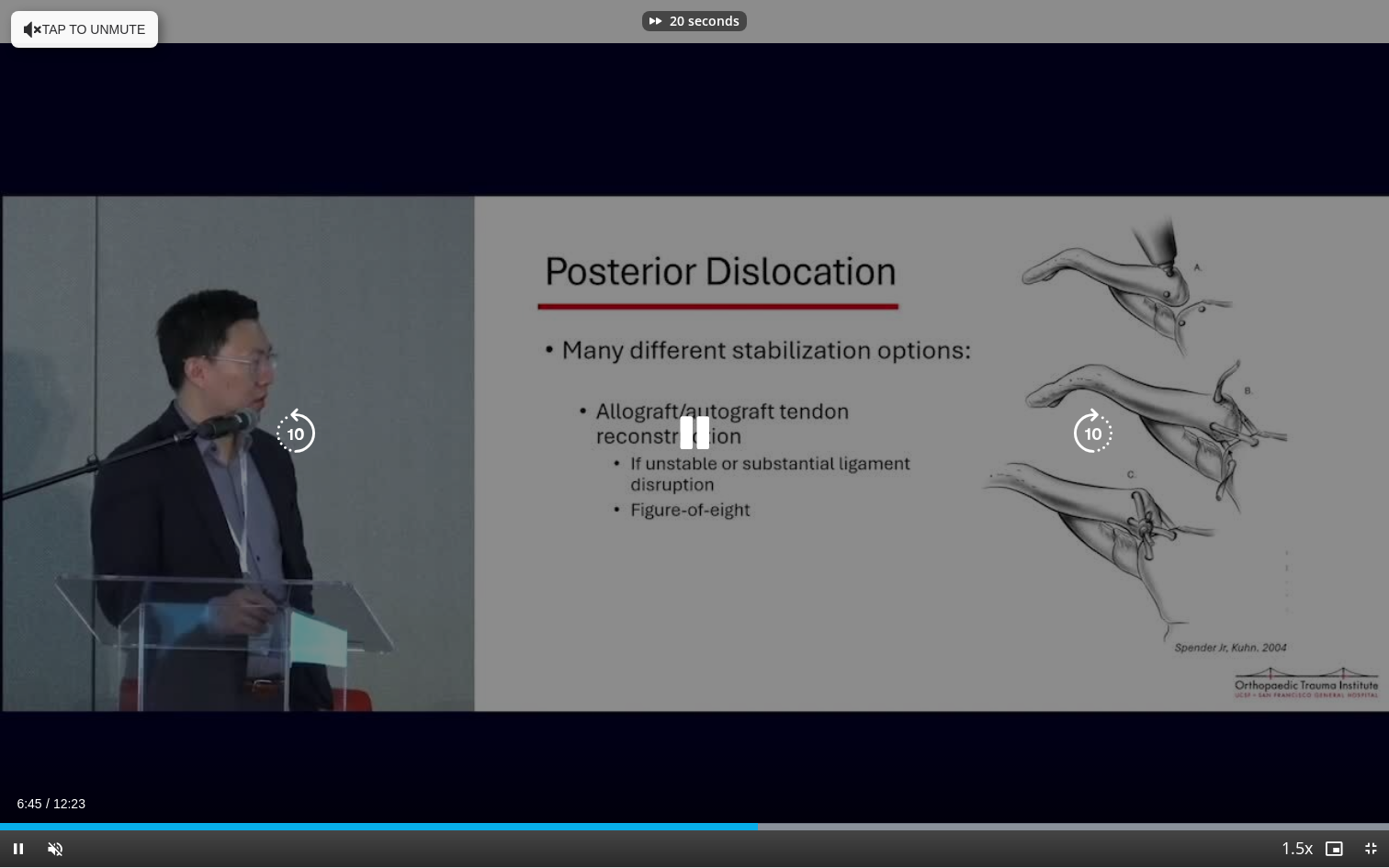 click on "20 seconds
Tap to unmute" at bounding box center [694, 434] 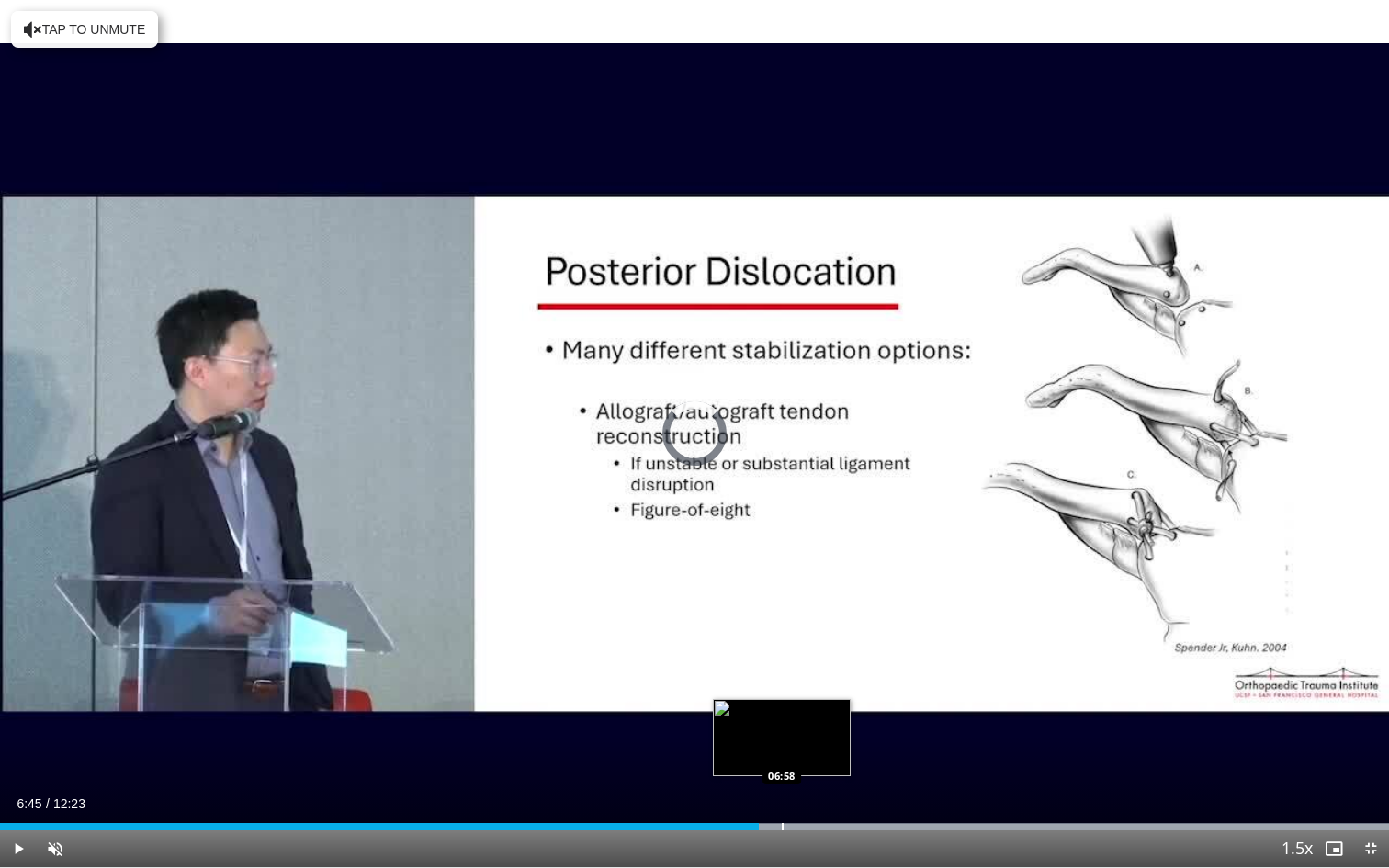 click on "Loaded :  99.99% 06:45 06:58" at bounding box center [694, 821] 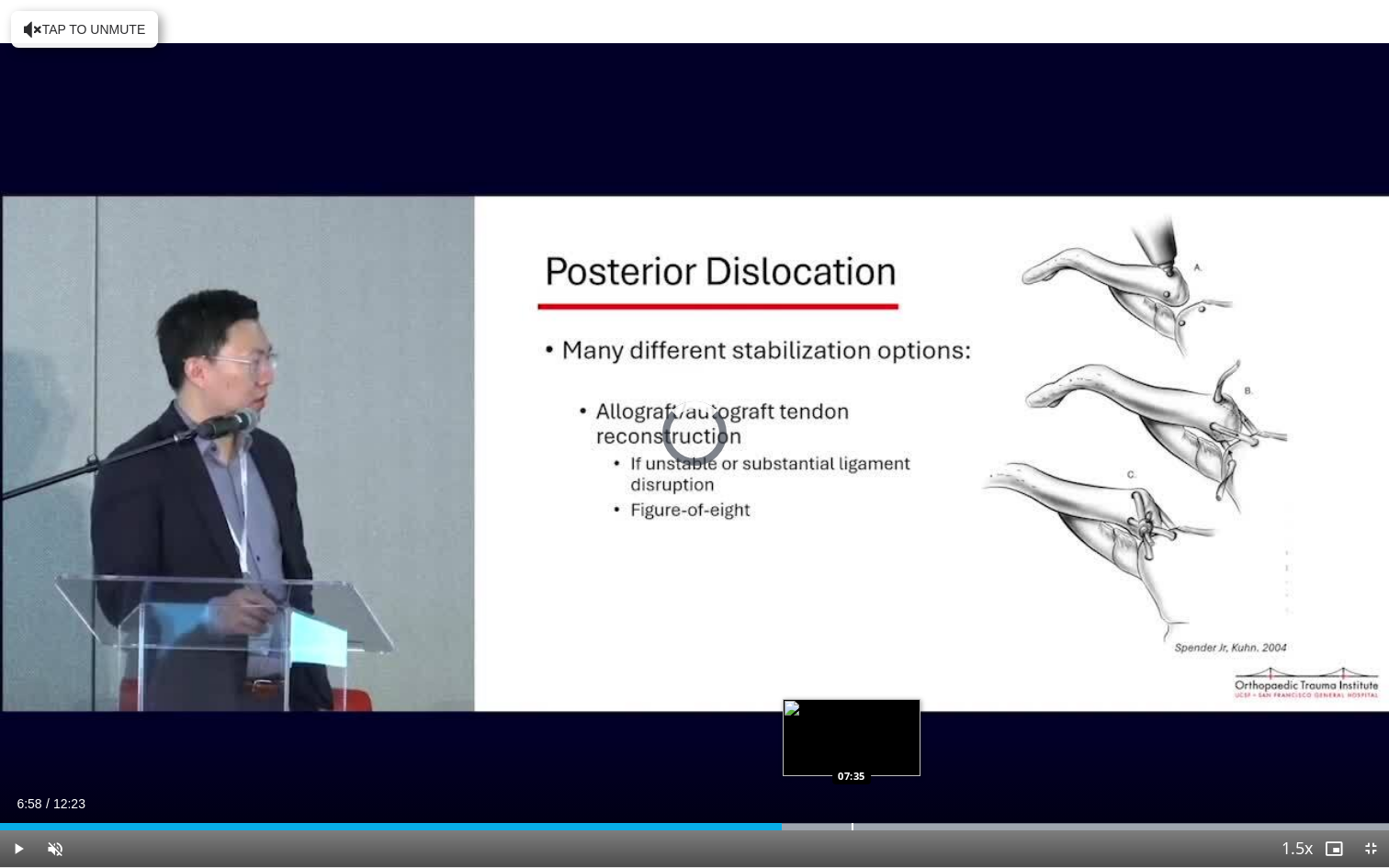 click on "Loaded :  99.99% 06:58 07:35" at bounding box center [694, 821] 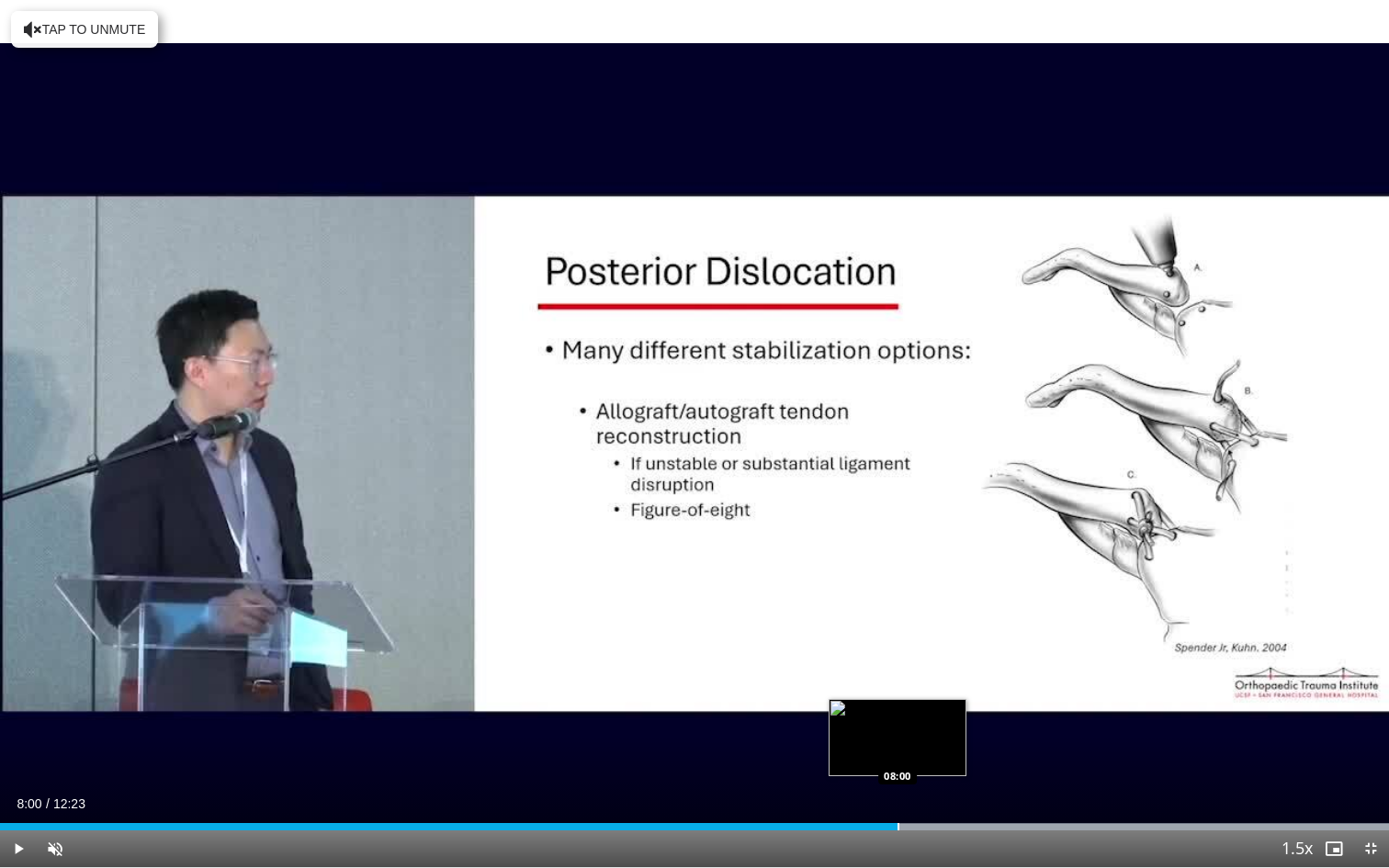 click on "Loaded :  99.99% 07:35 08:00" at bounding box center [694, 827] 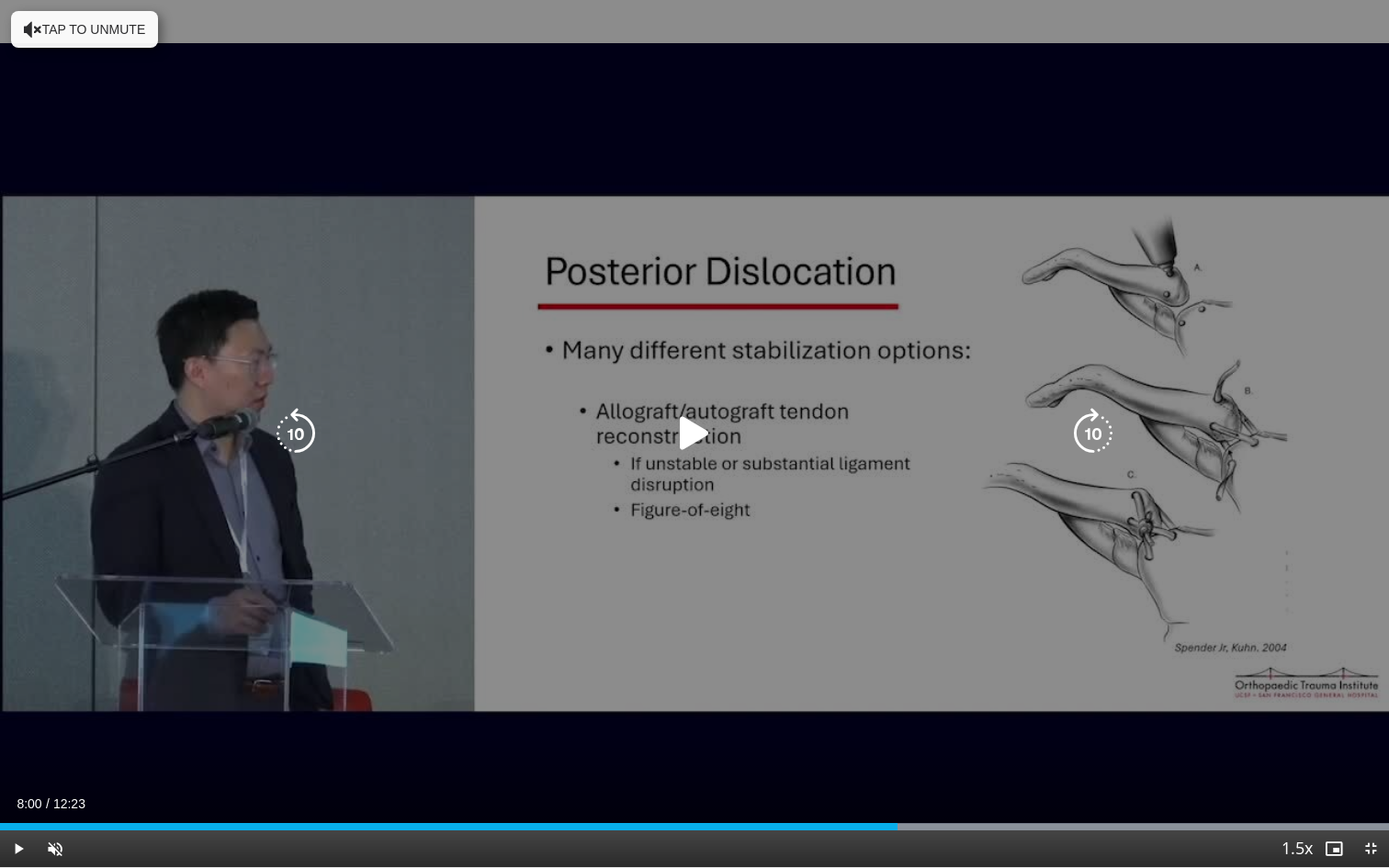 click on "20 seconds
Tap to unmute" at bounding box center (694, 434) 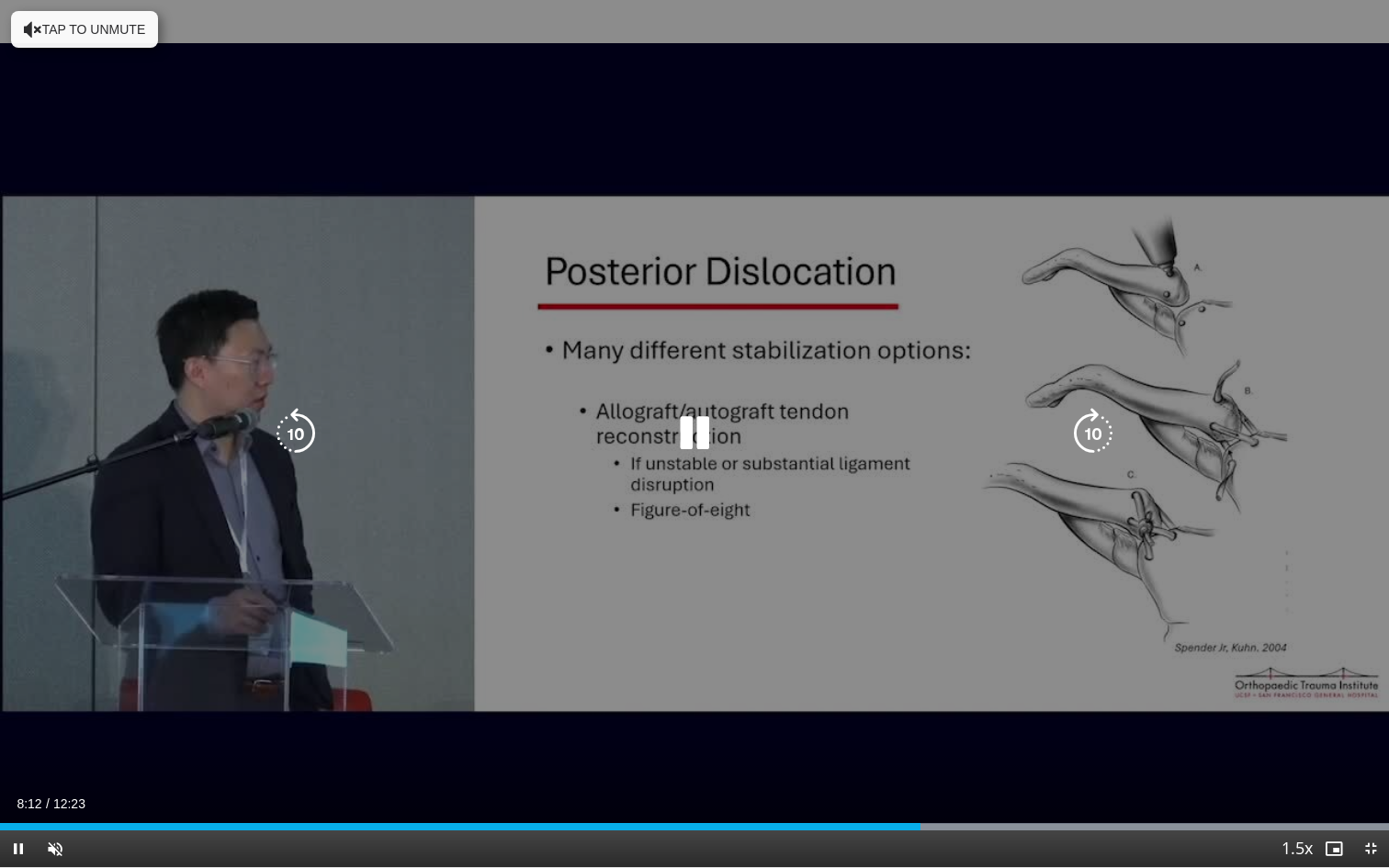 click on "20 seconds
Tap to unmute" at bounding box center (694, 434) 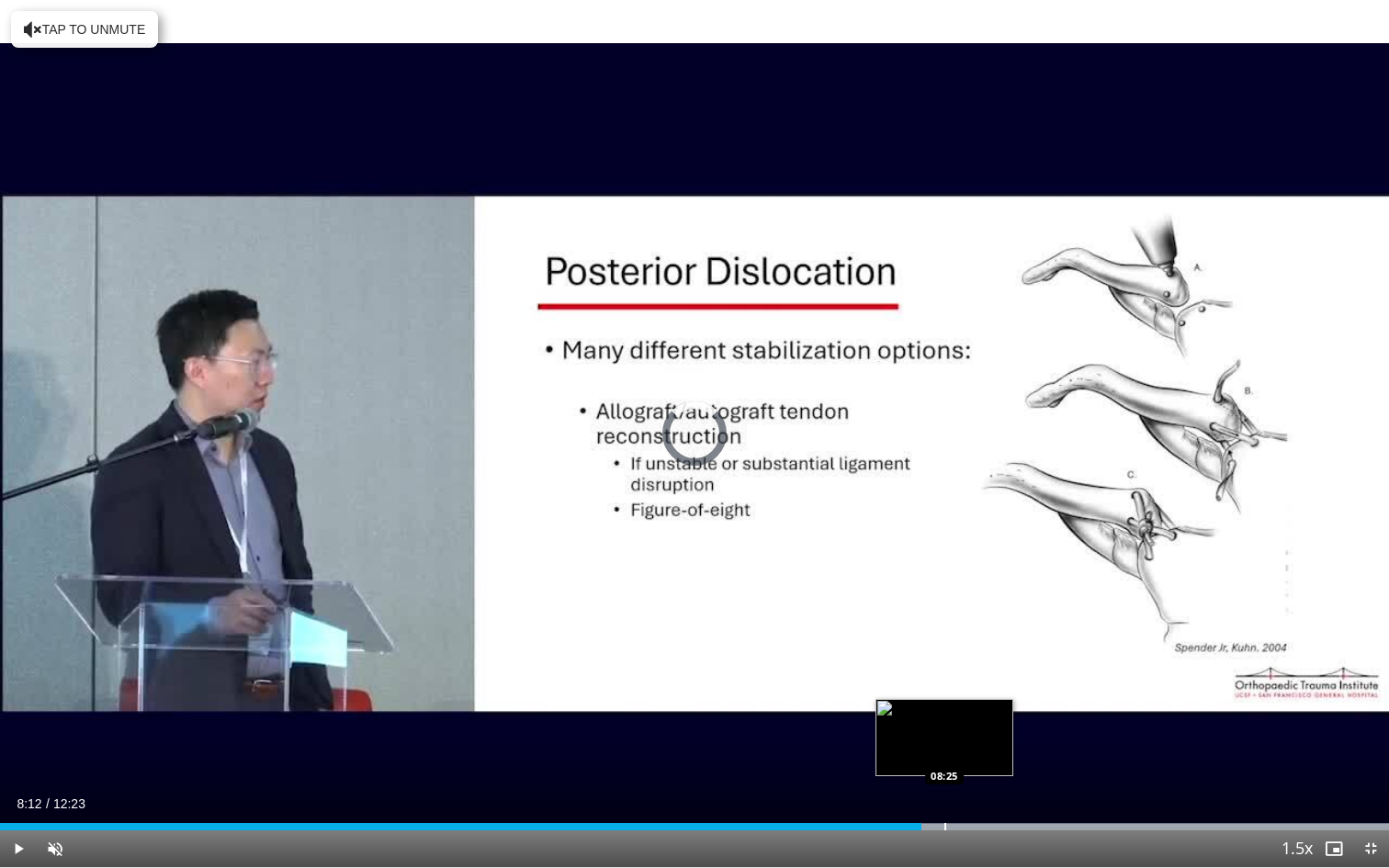 click on "Loaded :  99.99% 08:12 08:25" at bounding box center [694, 821] 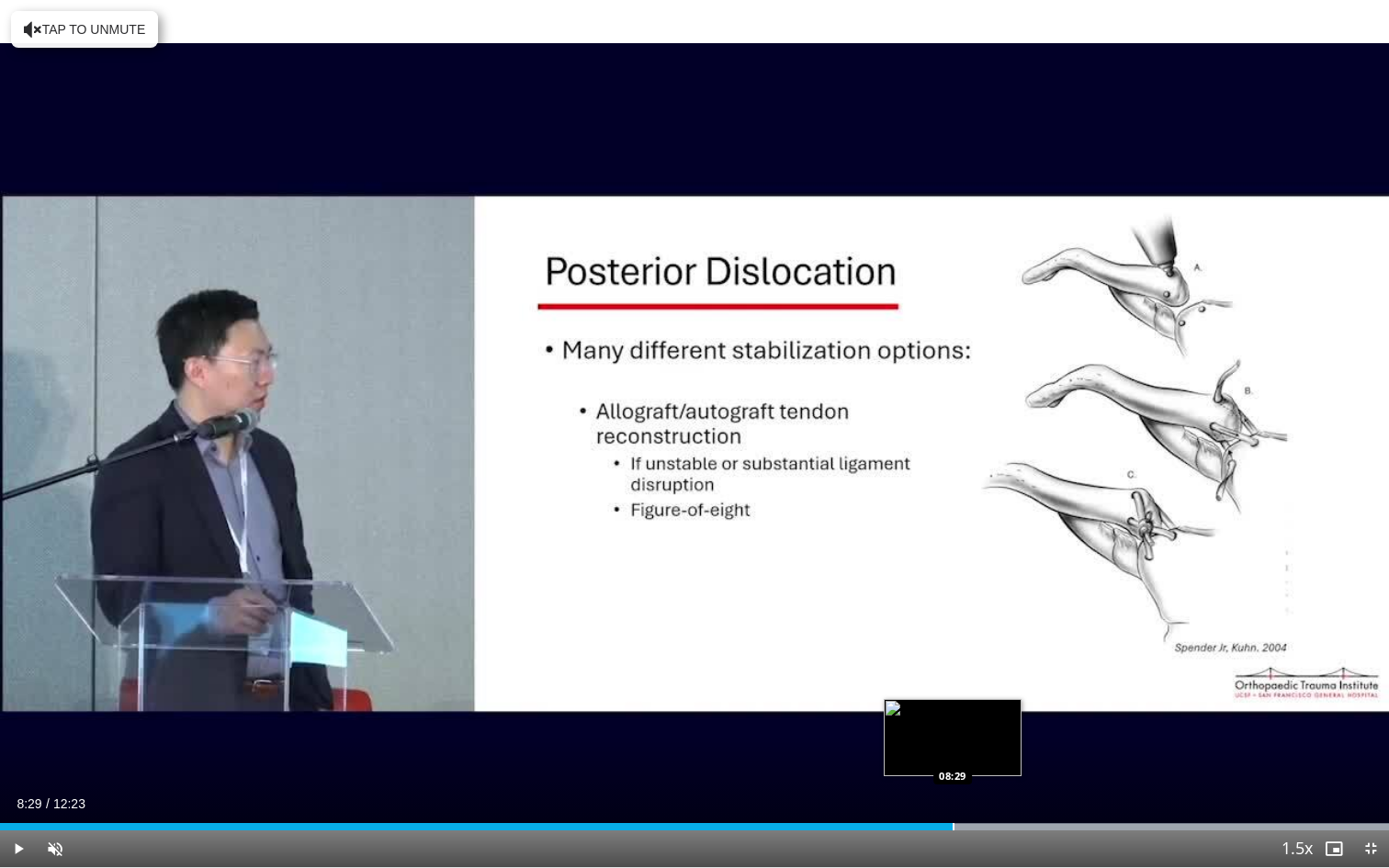 click on "Loaded :  99.99% 08:29 08:29" at bounding box center [694, 821] 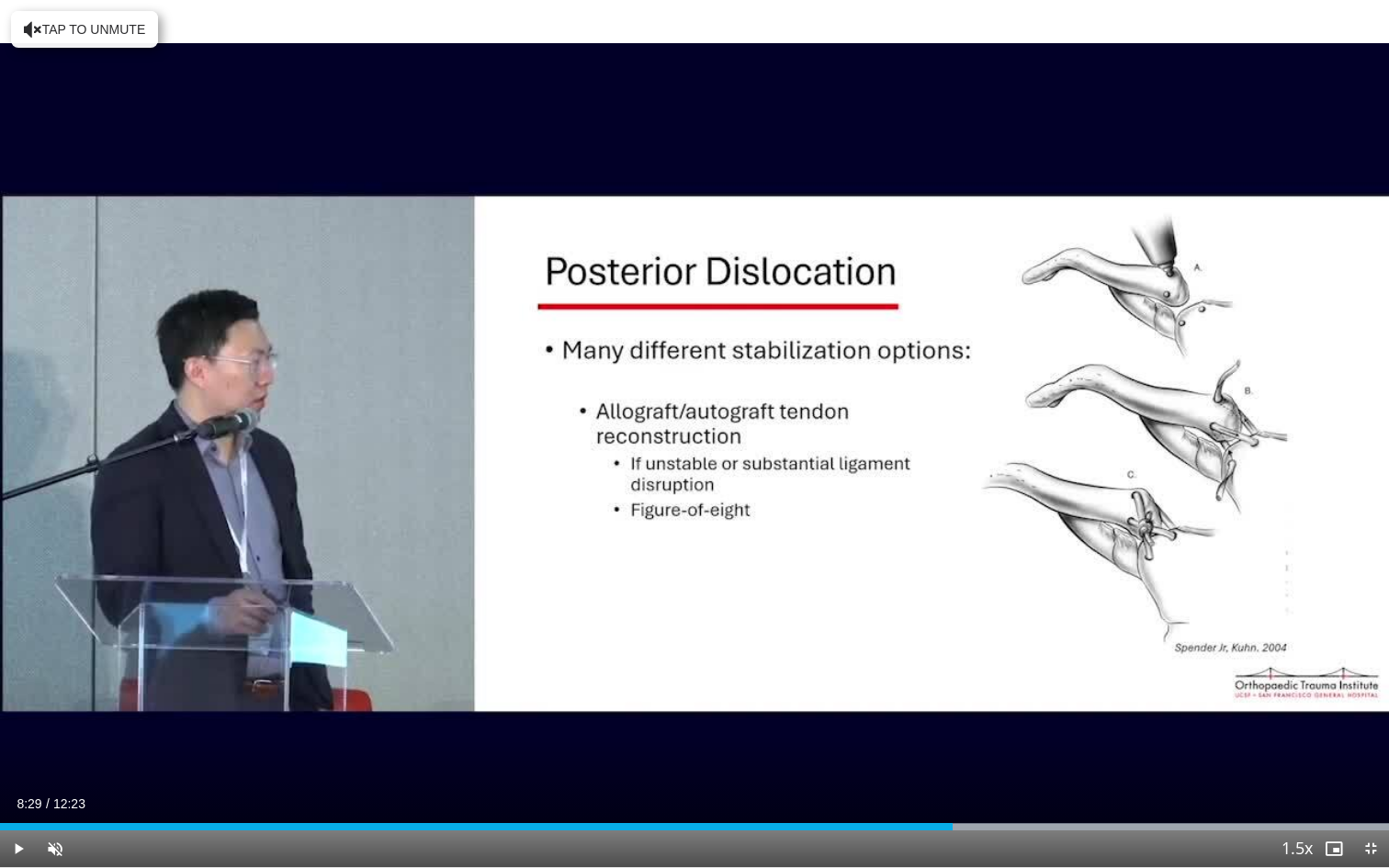 click on "Loaded :  99.99% 08:29 08:29" at bounding box center [694, 821] 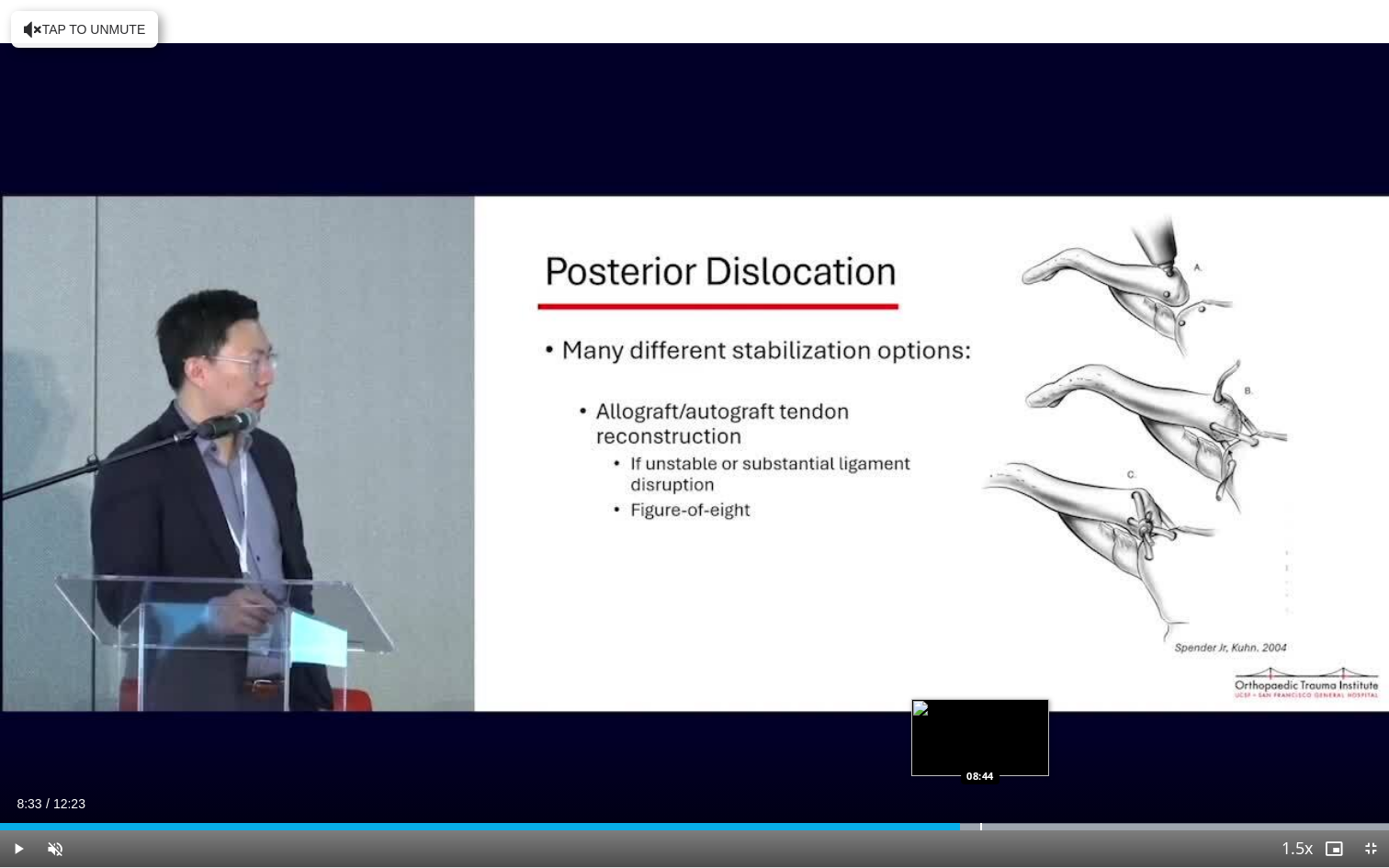 click at bounding box center (981, 827) 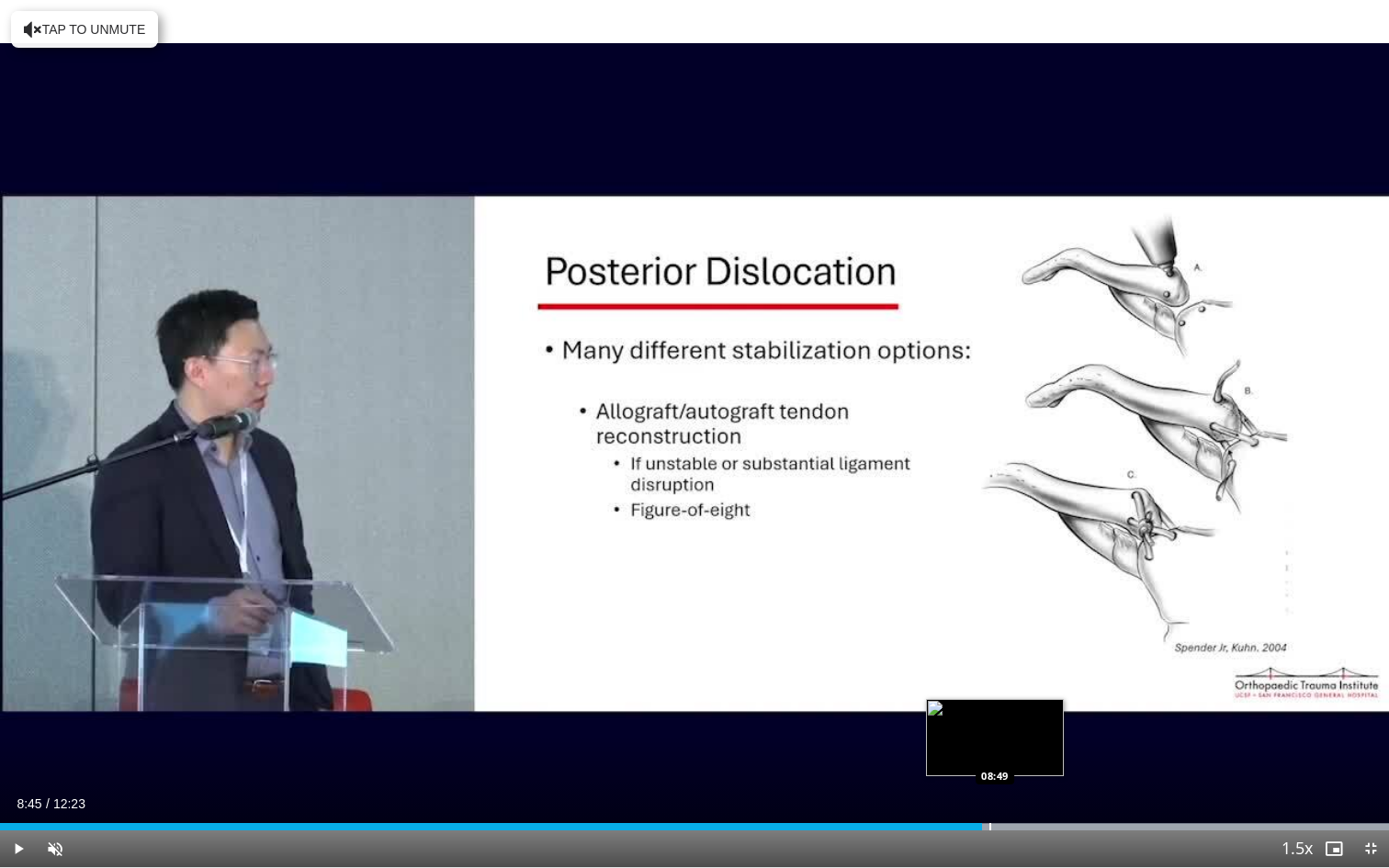 click at bounding box center (990, 827) 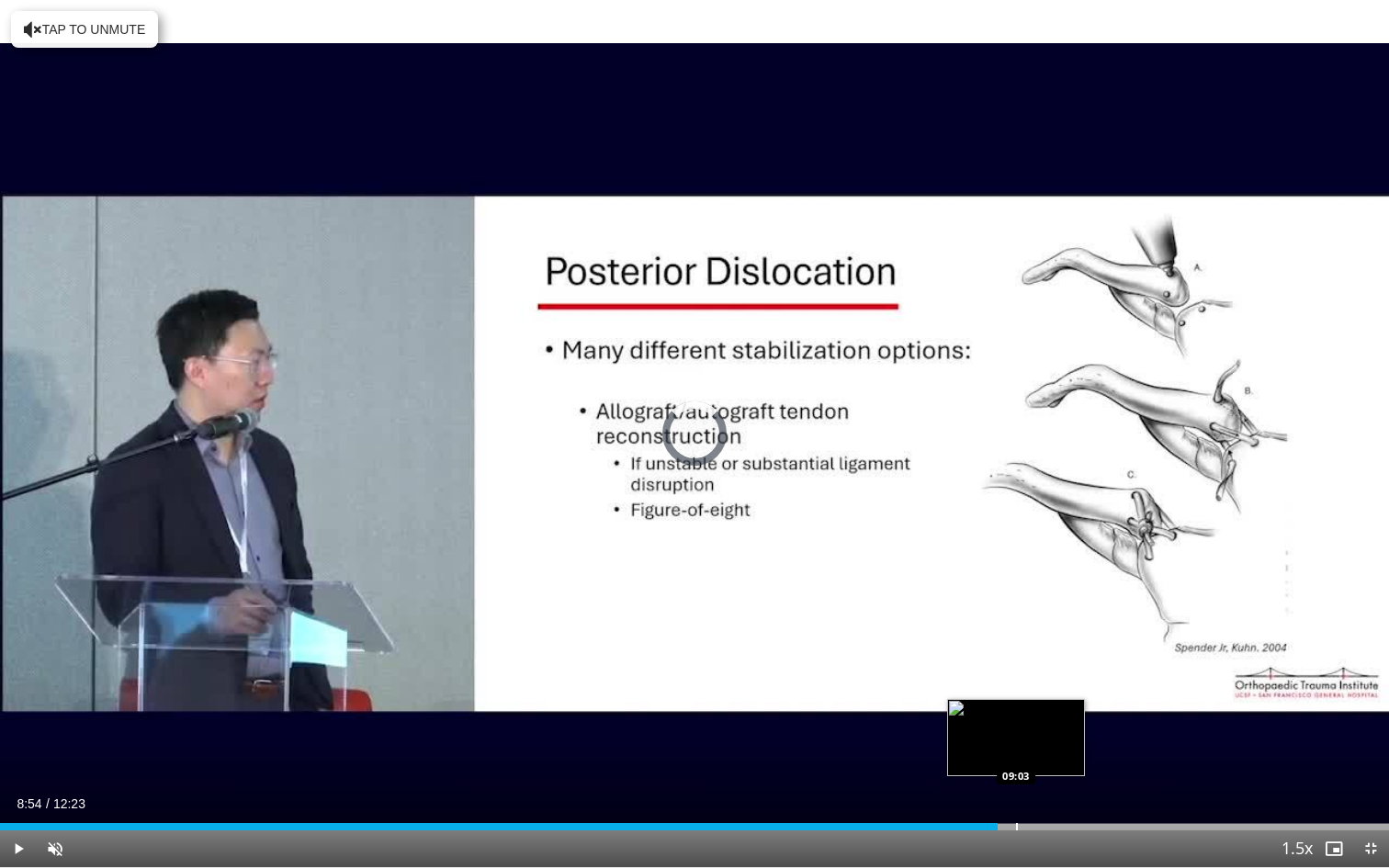 click at bounding box center [1017, 827] 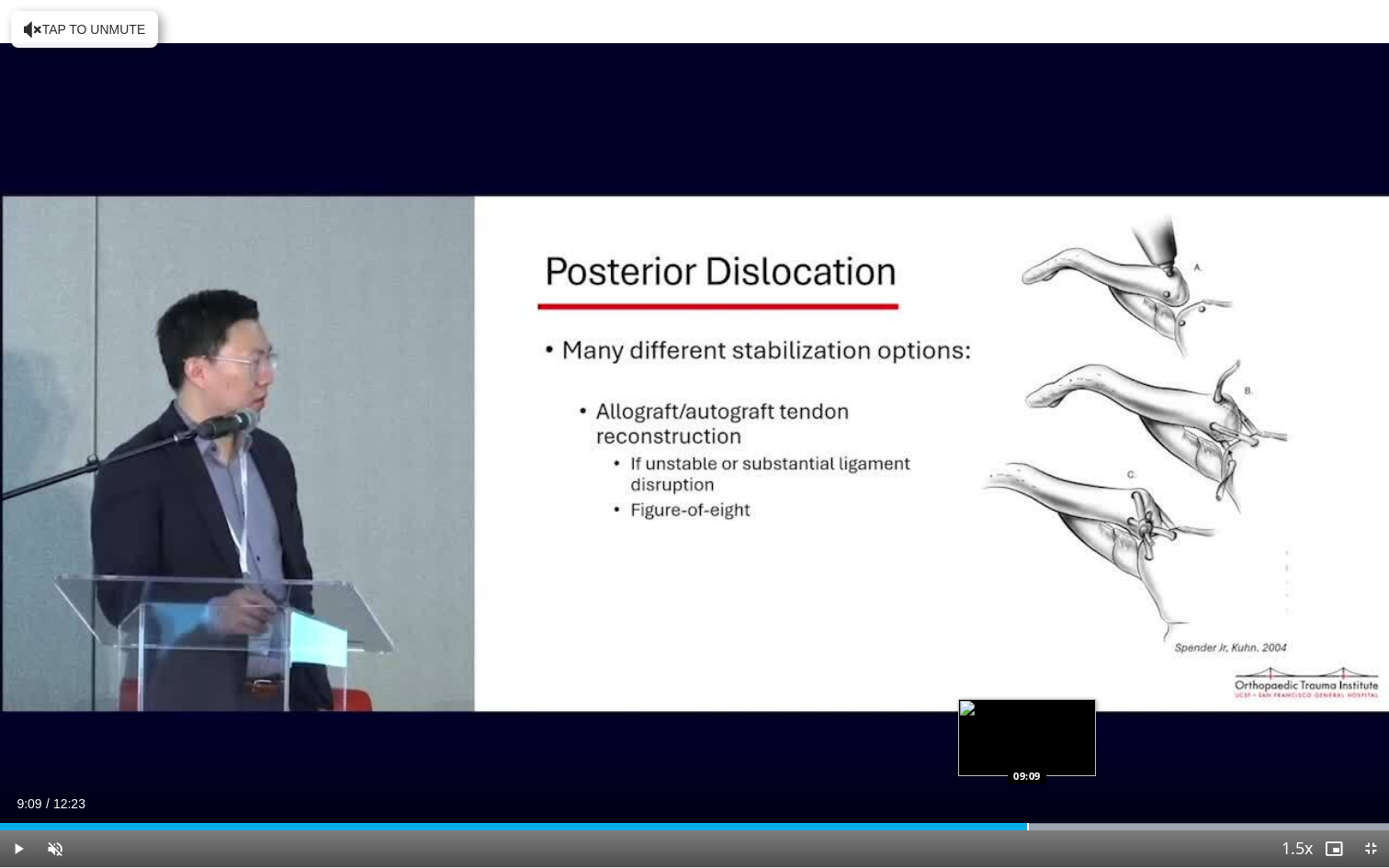 click on "Loaded :  99.98% 09:09 09:09" at bounding box center [694, 821] 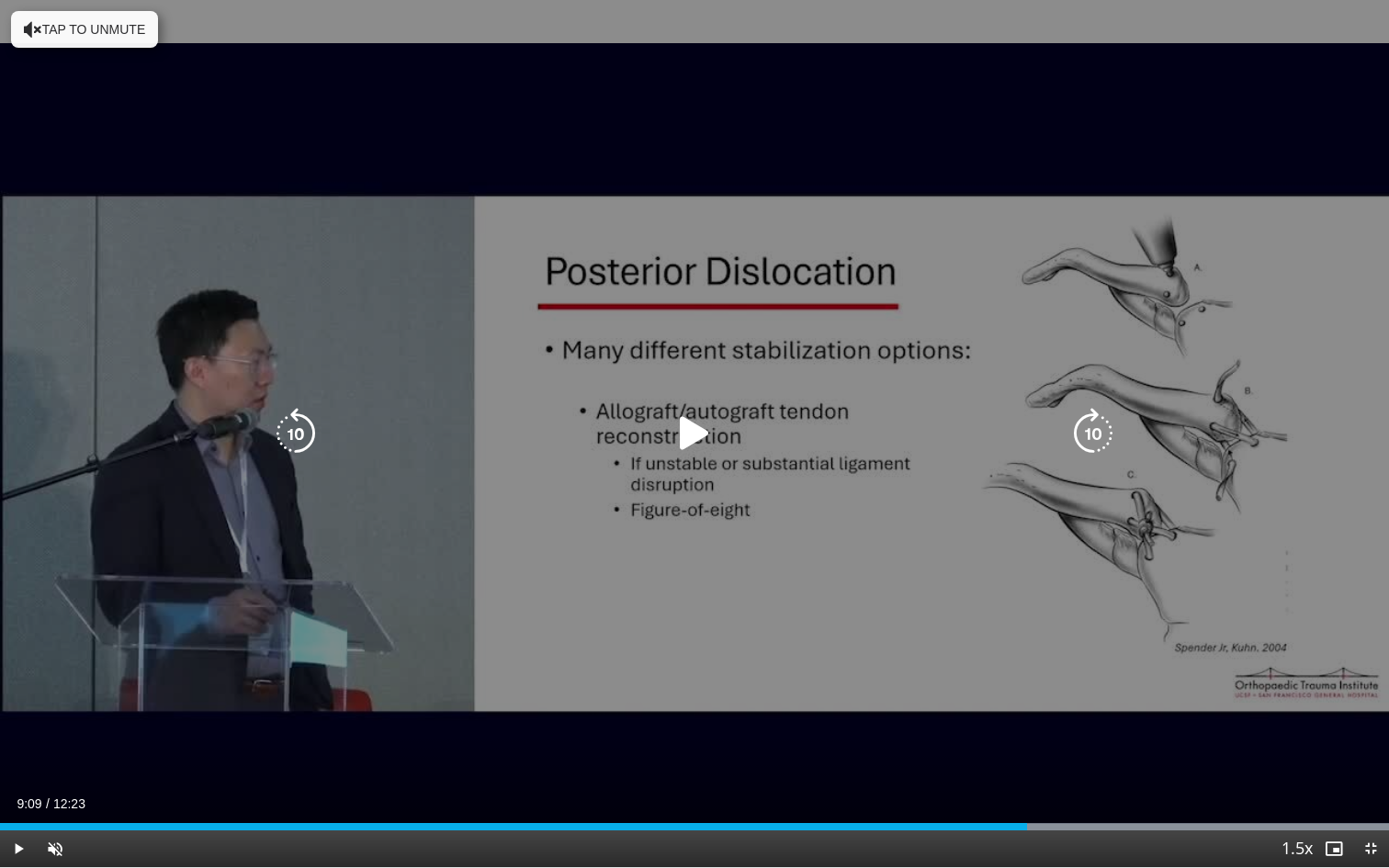 click on "20 seconds
Tap to unmute" at bounding box center (694, 434) 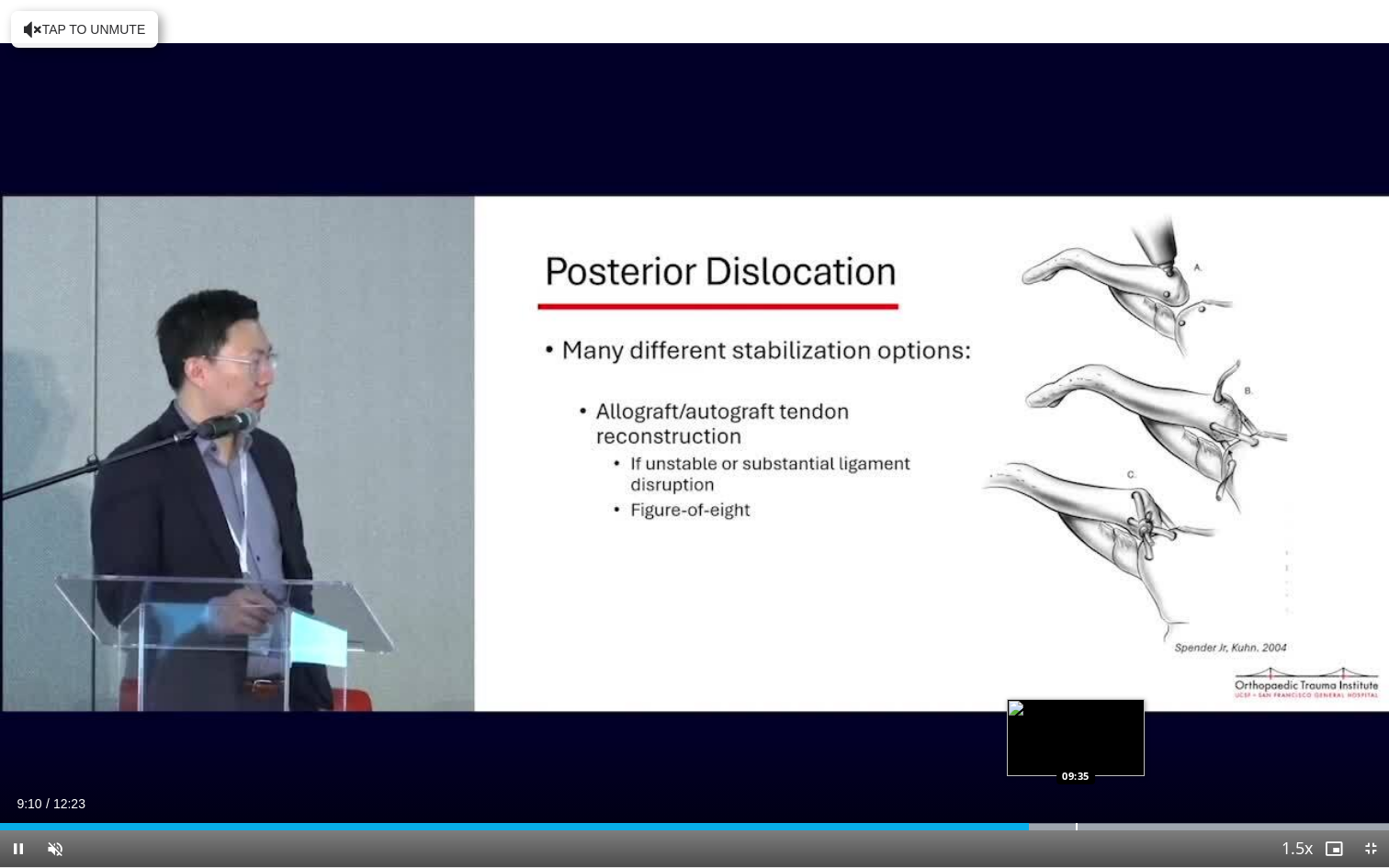 click on "Loaded :  99.98% 09:10 09:35" at bounding box center [694, 821] 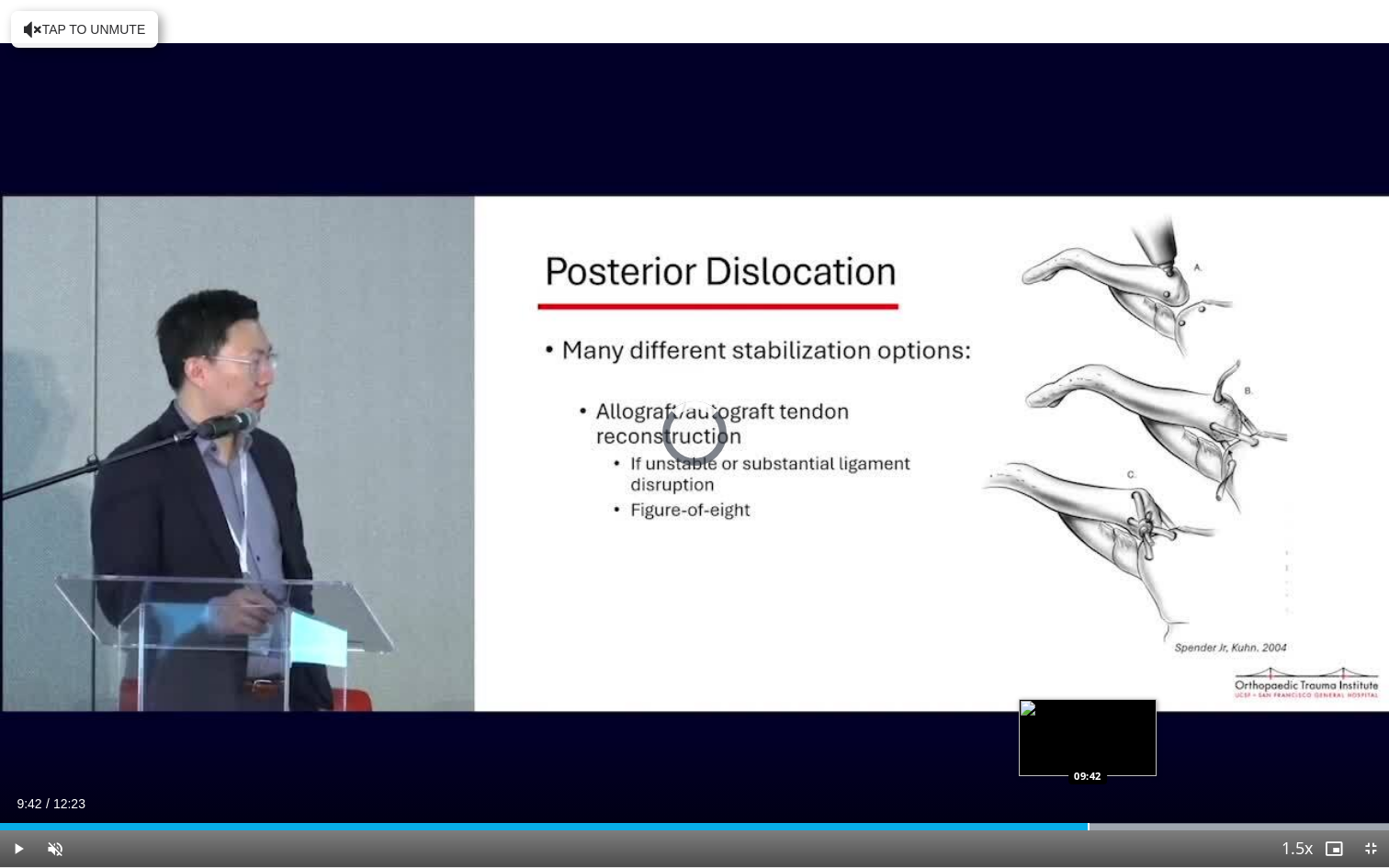 click on "Loaded :  99.98% 09:42 09:42" at bounding box center (694, 821) 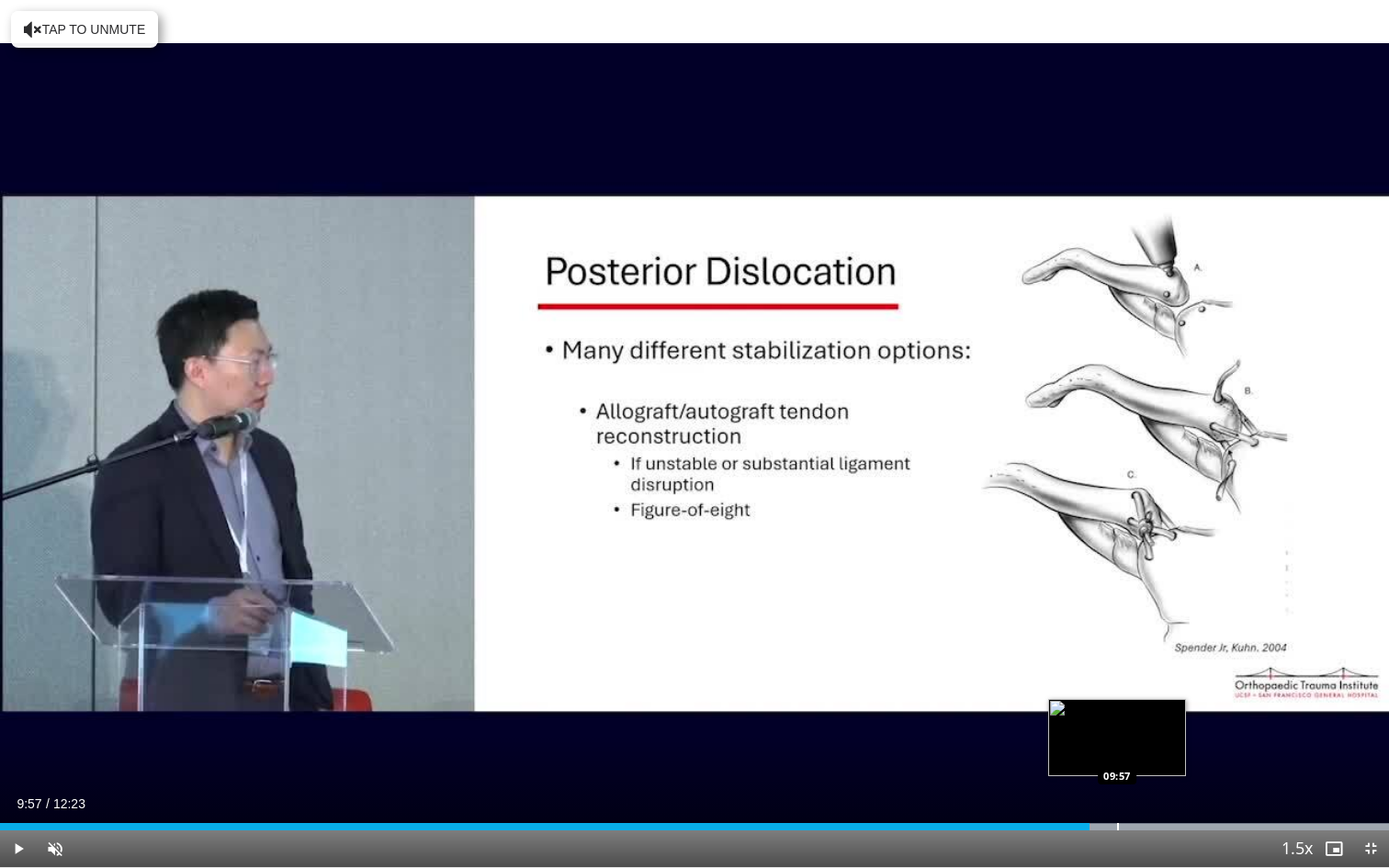 click on "Loaded :  99.98% 09:42 09:57" at bounding box center (694, 821) 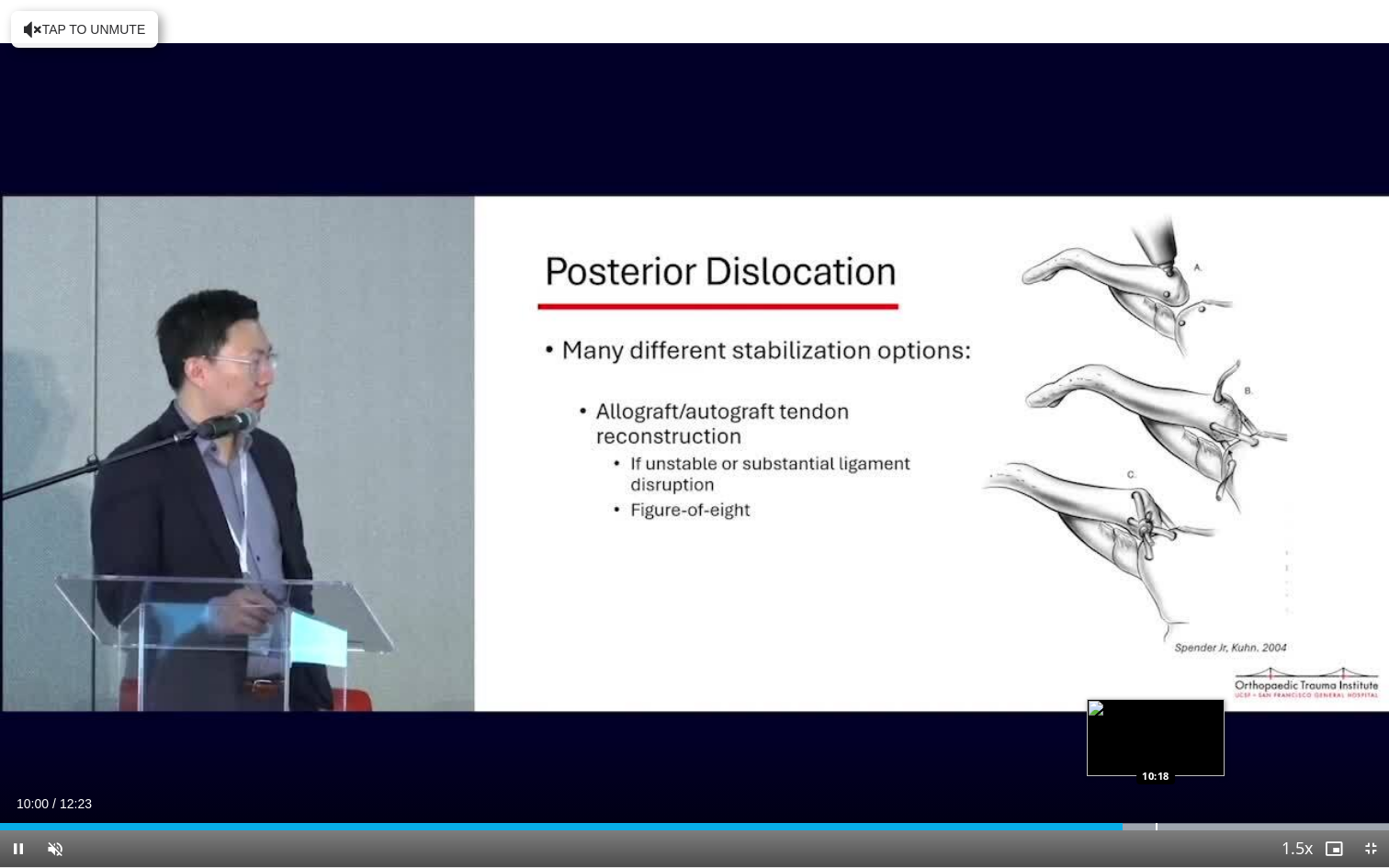 click on "Loaded :  99.98% 10:00 10:18" at bounding box center (694, 821) 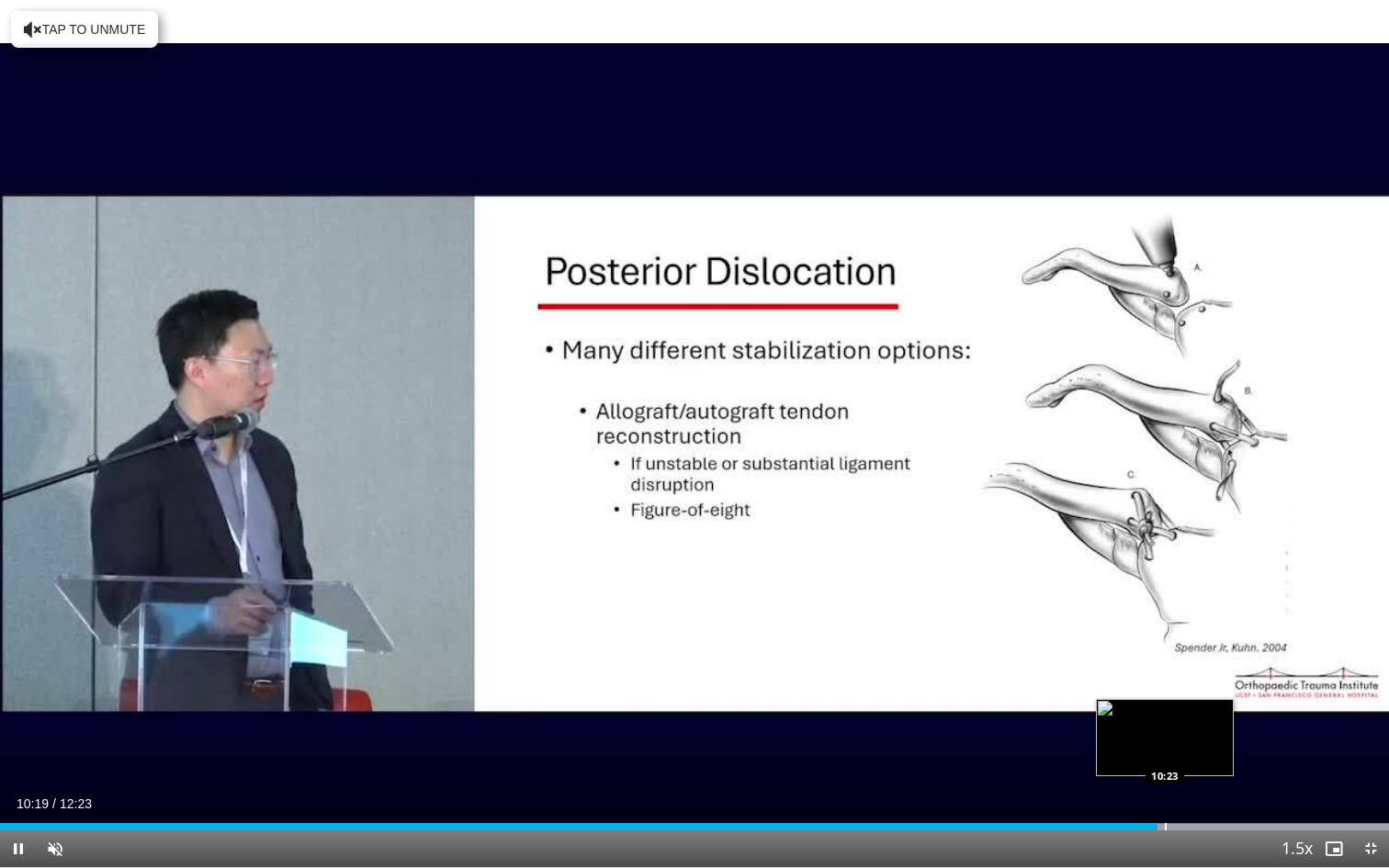 click on "Loaded :  99.98% 10:19 10:23" at bounding box center [694, 821] 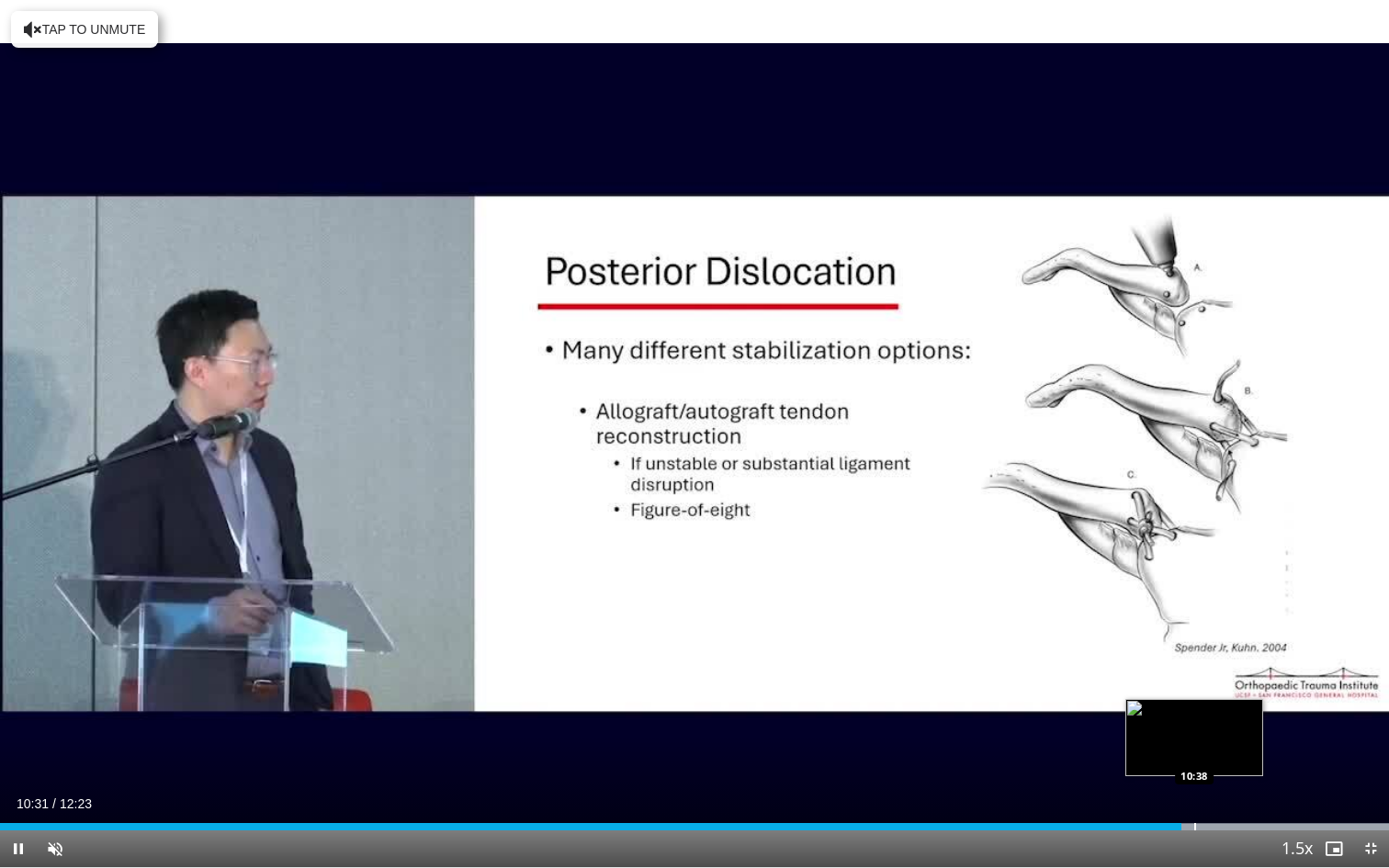 click on "Loaded :  99.98% 10:32 10:38" at bounding box center [694, 821] 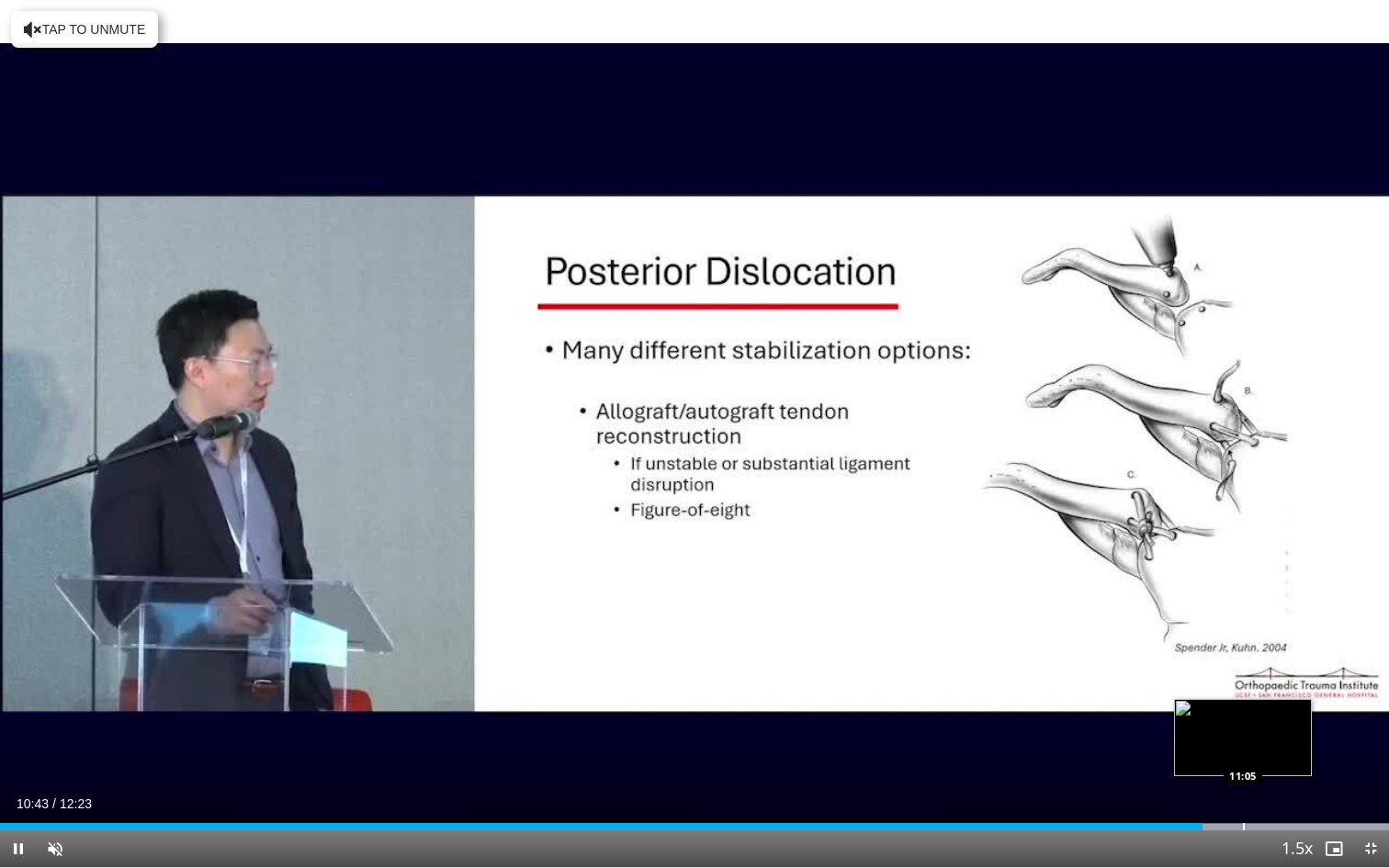 click at bounding box center (1244, 827) 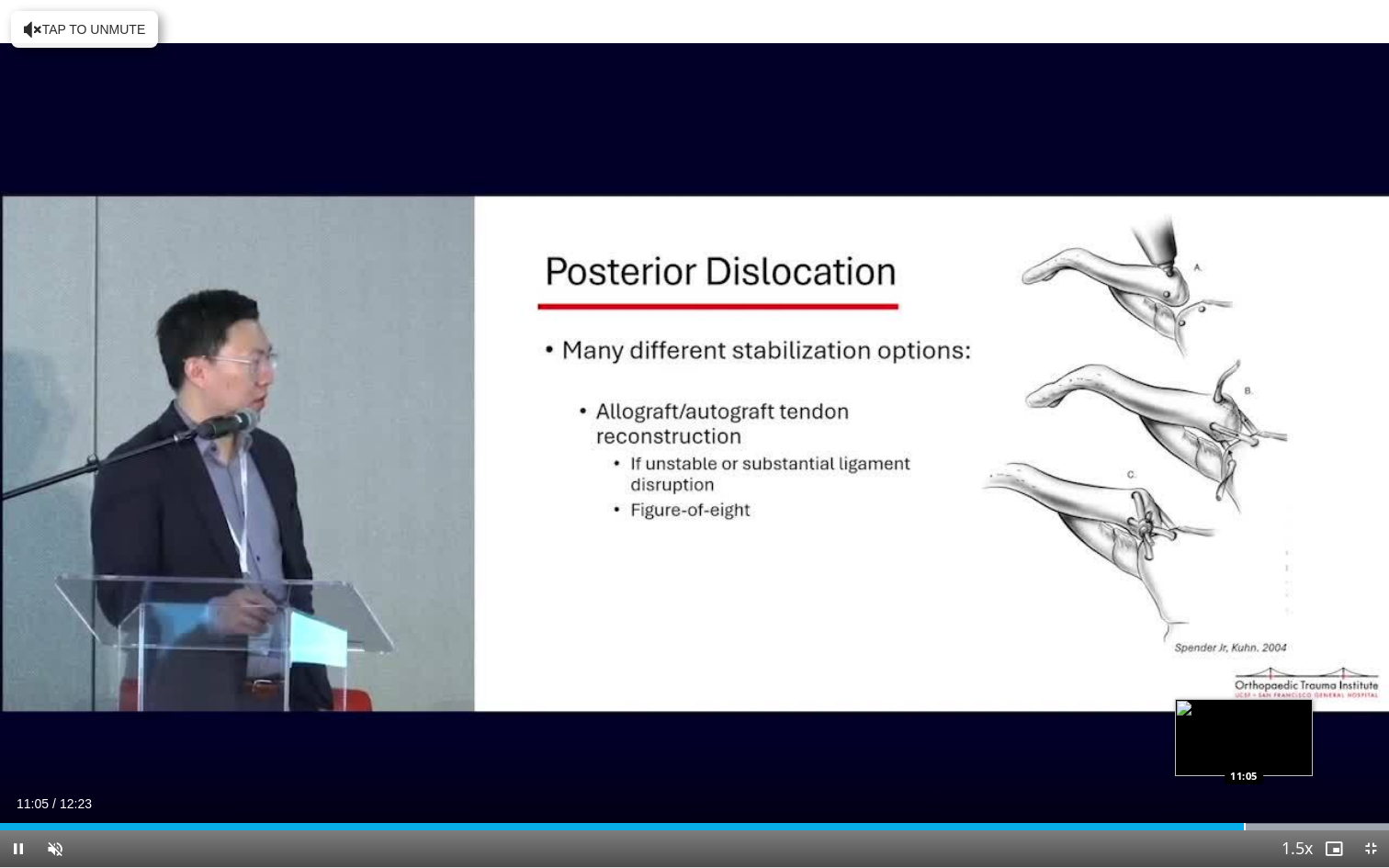 click at bounding box center [1245, 827] 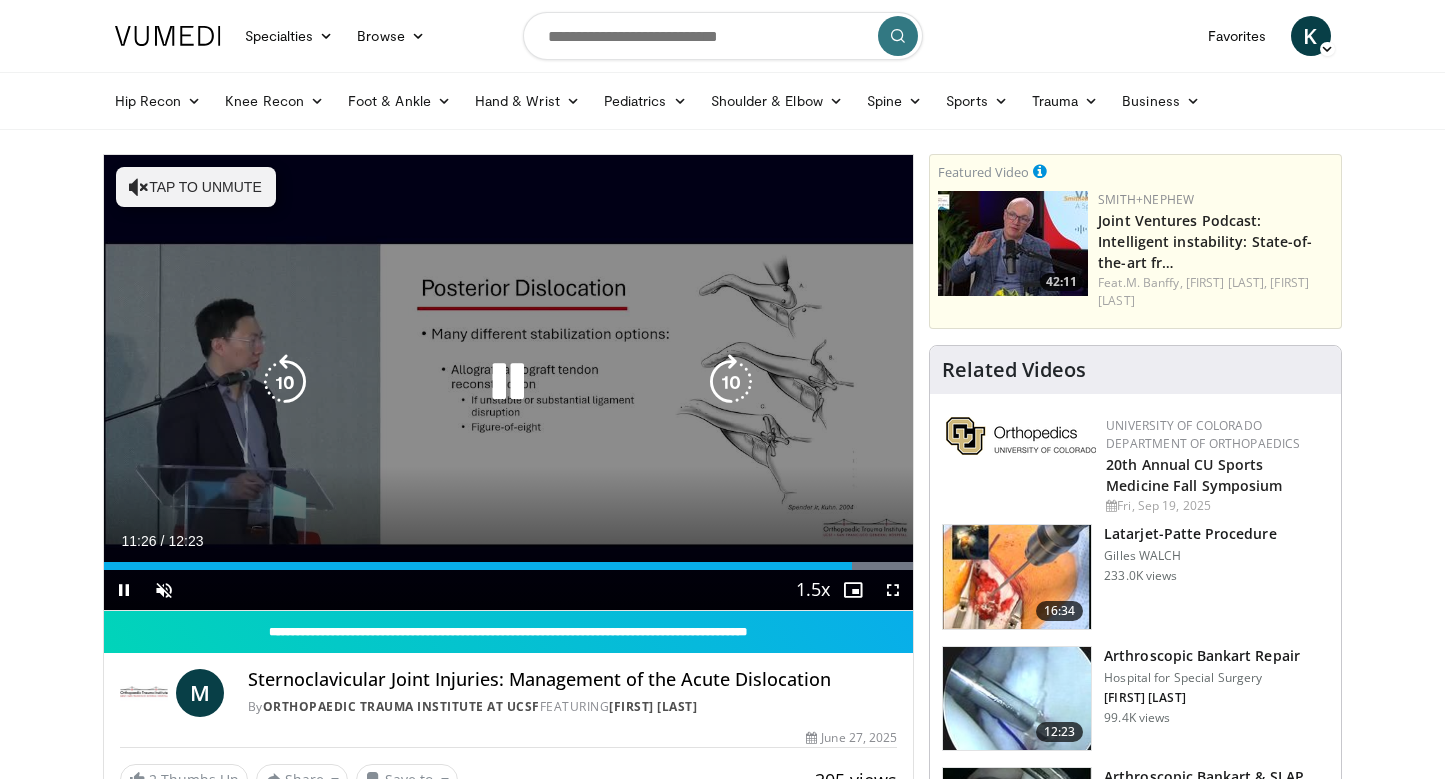 click on "20 seconds
Tap to unmute" at bounding box center (509, 382) 